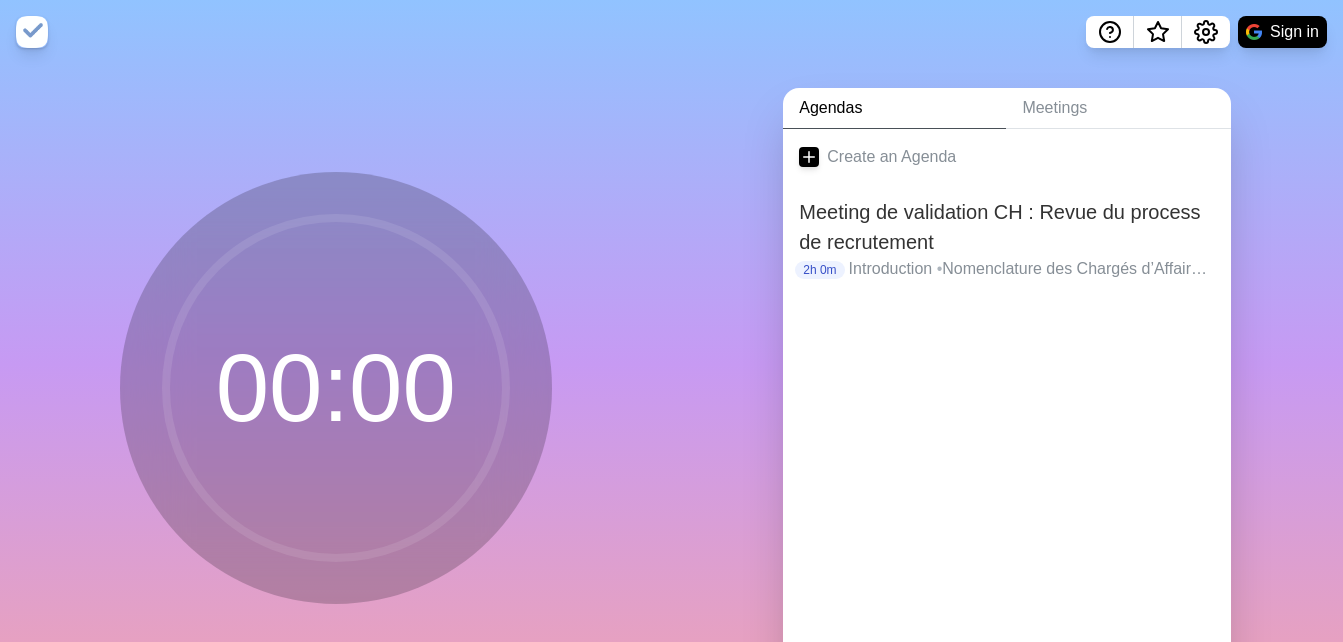 scroll, scrollTop: 0, scrollLeft: 0, axis: both 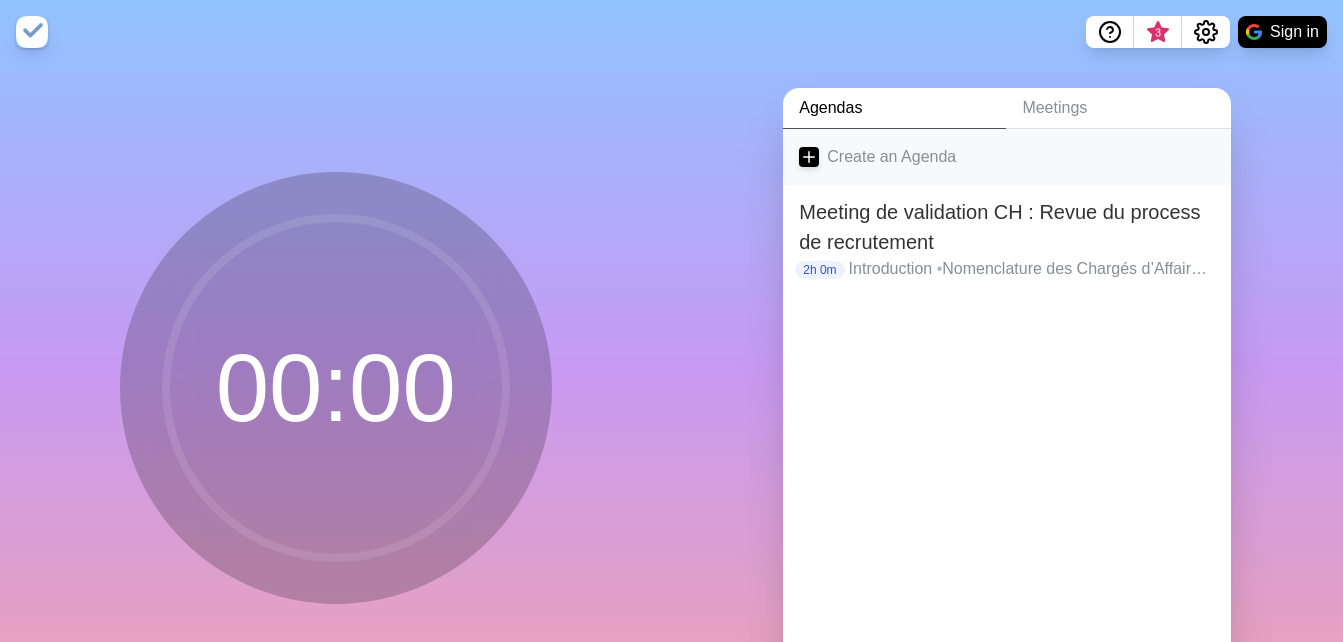 click on "Create an Agenda" at bounding box center (1007, 157) 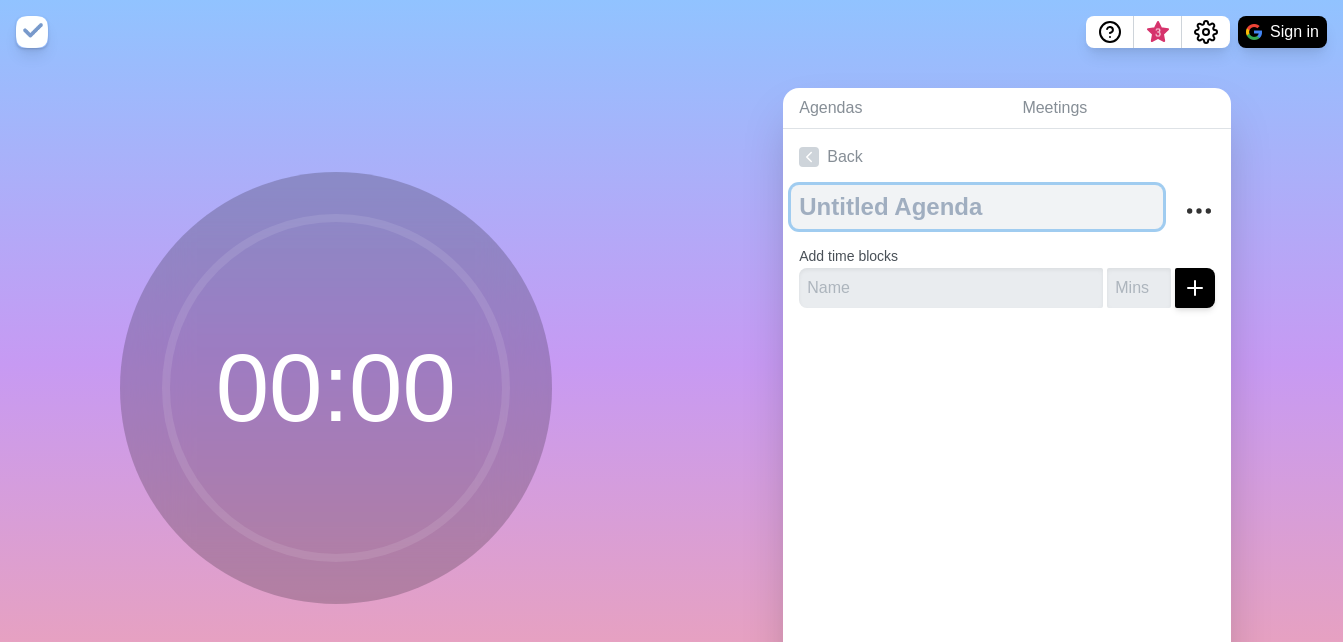 click at bounding box center (977, 207) 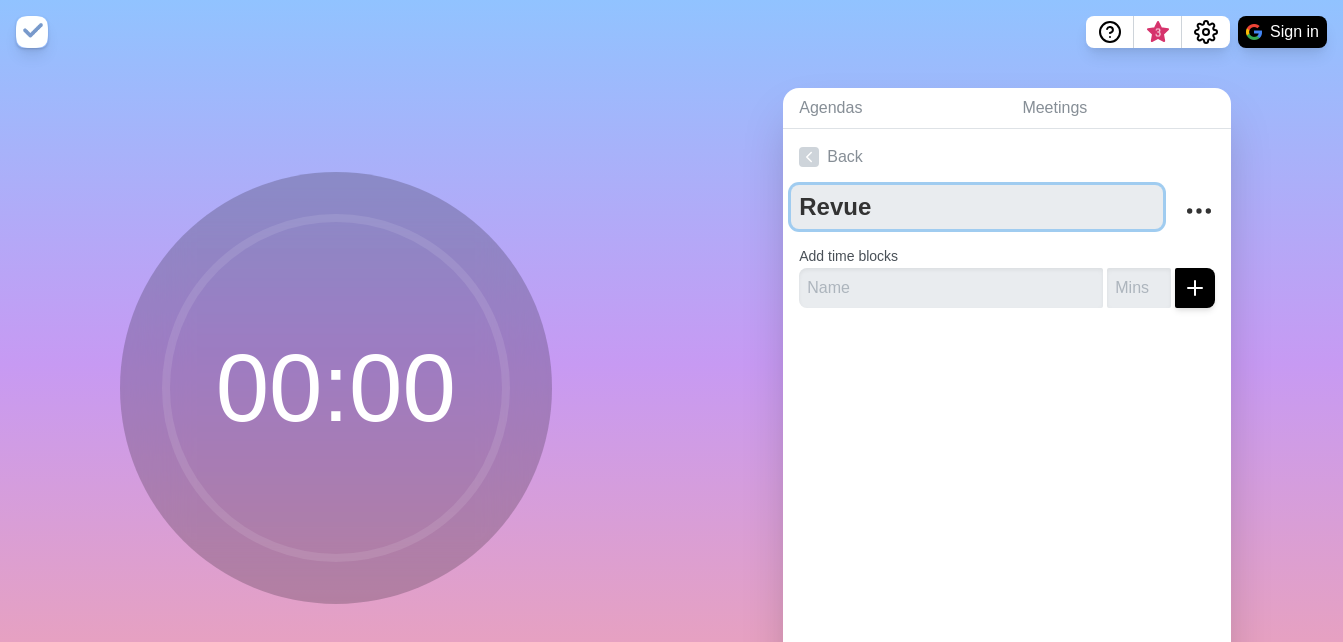 type on "Revue" 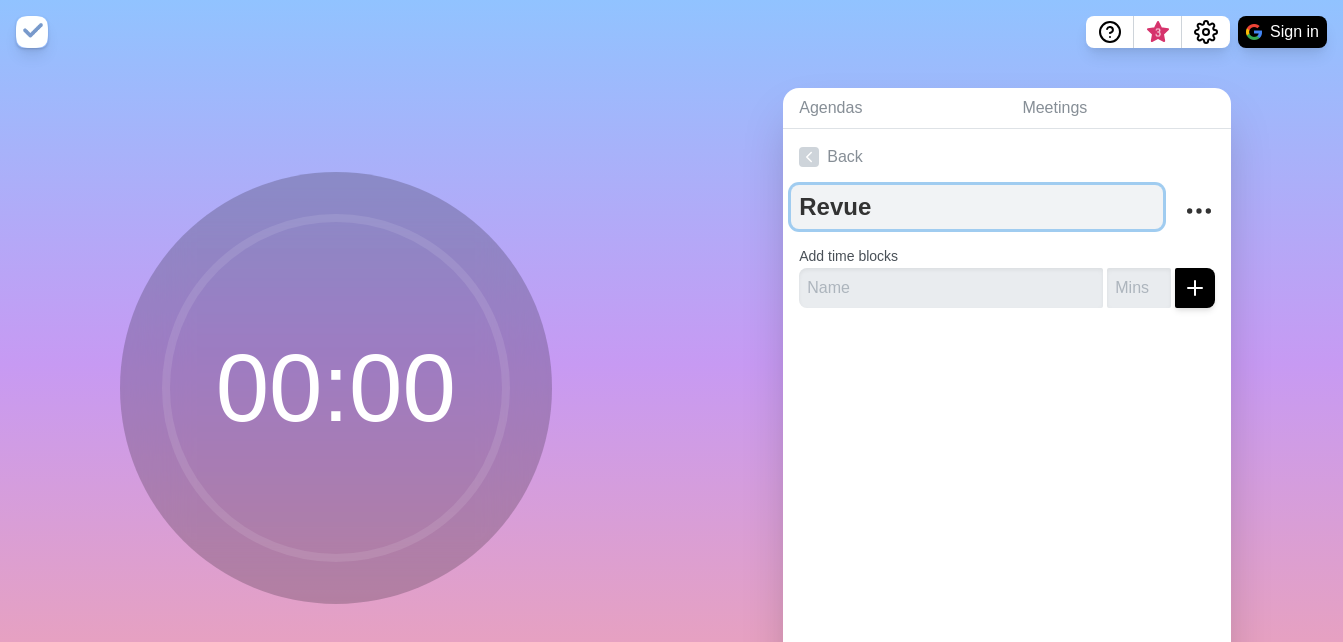 click on "Revue" at bounding box center [977, 207] 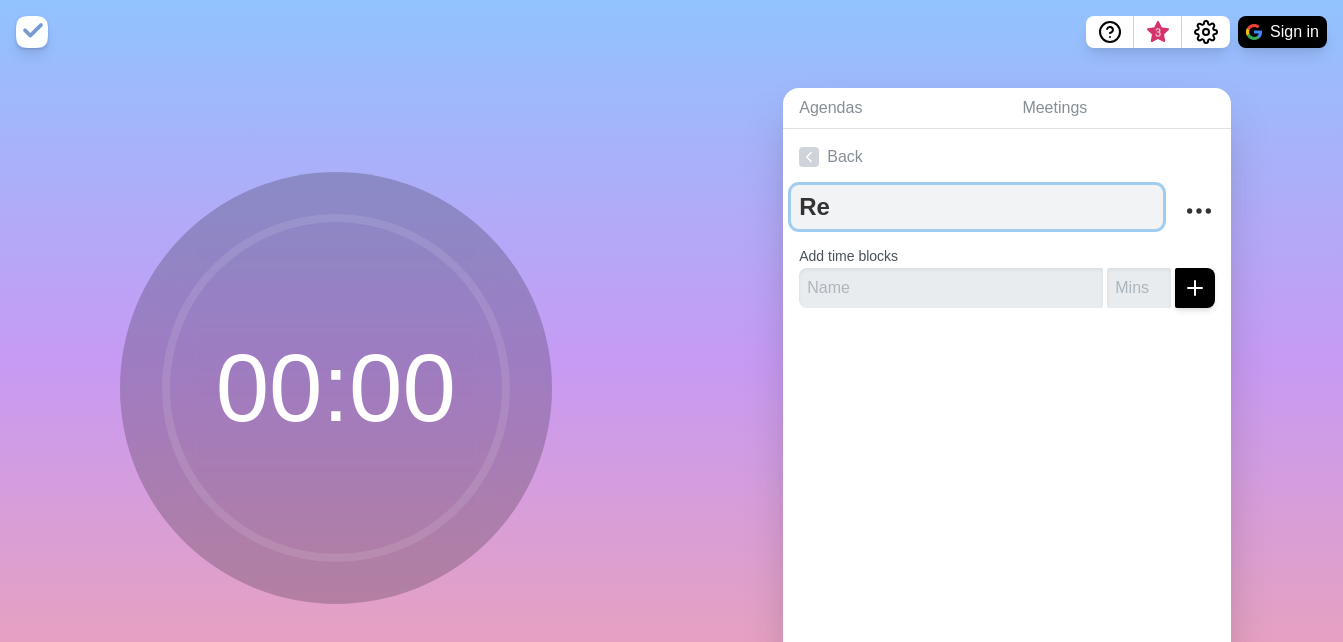 type on "R" 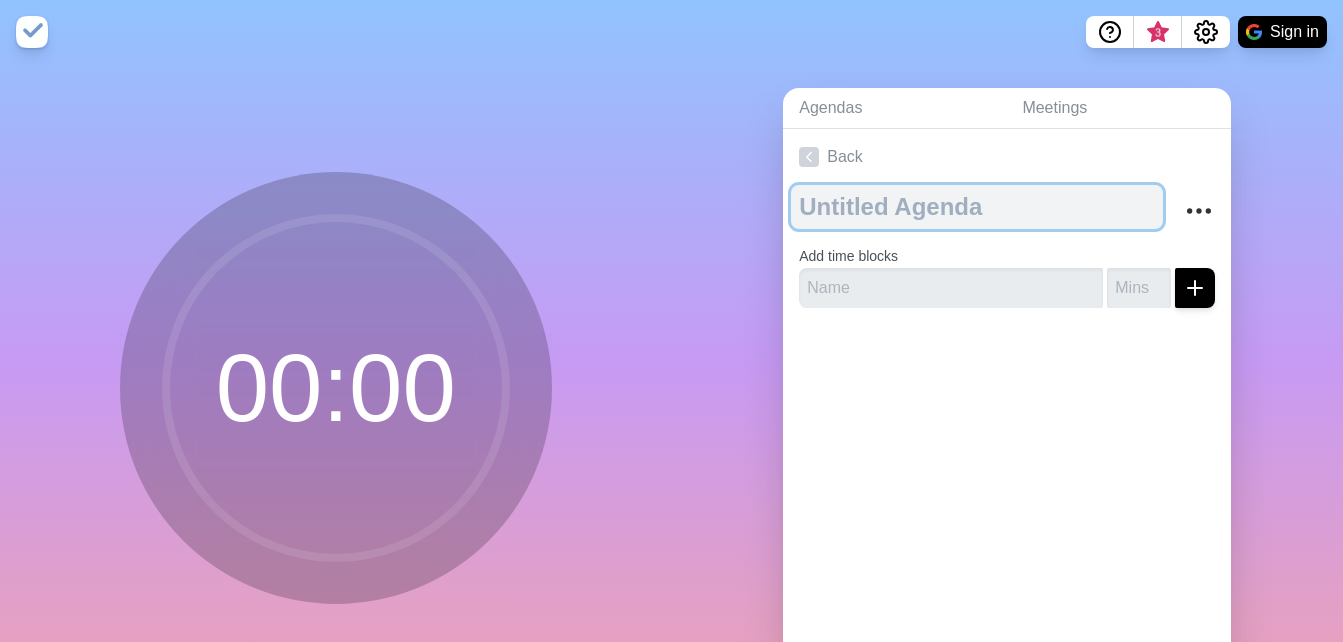 paste on "Revue du parcours de formation métiers GTBR & Induction différenciée" 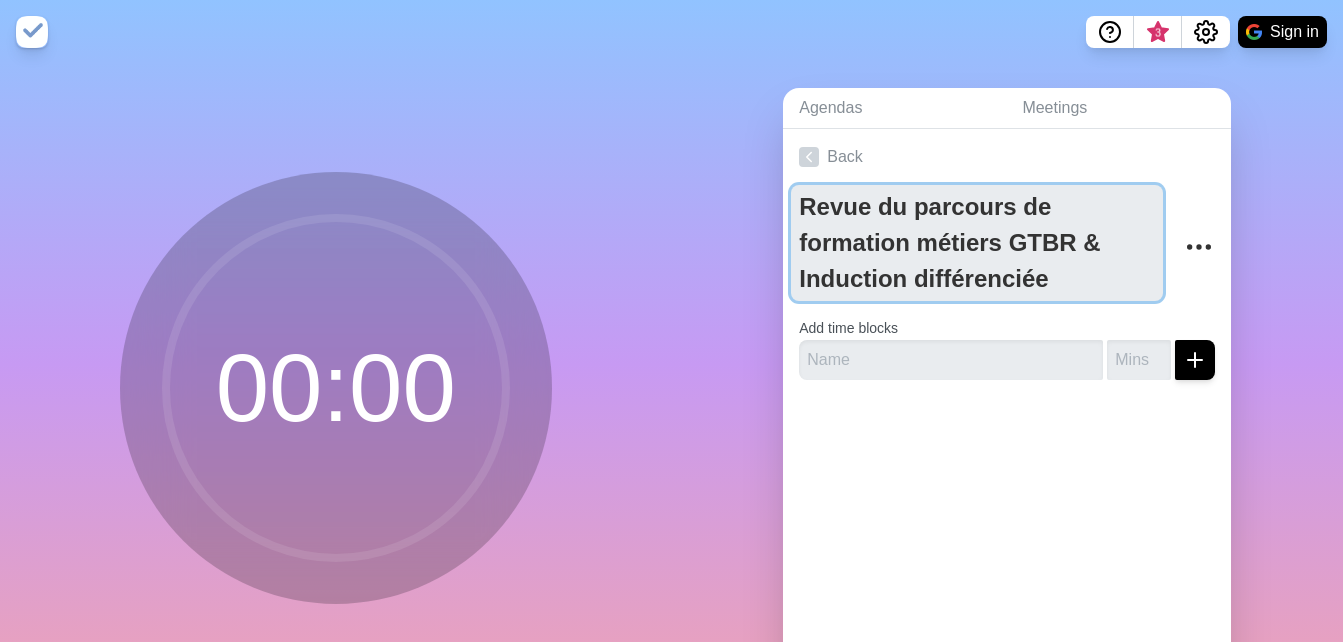 type on "Revue du parcours de formation métiers GTBR & Induction différenciée" 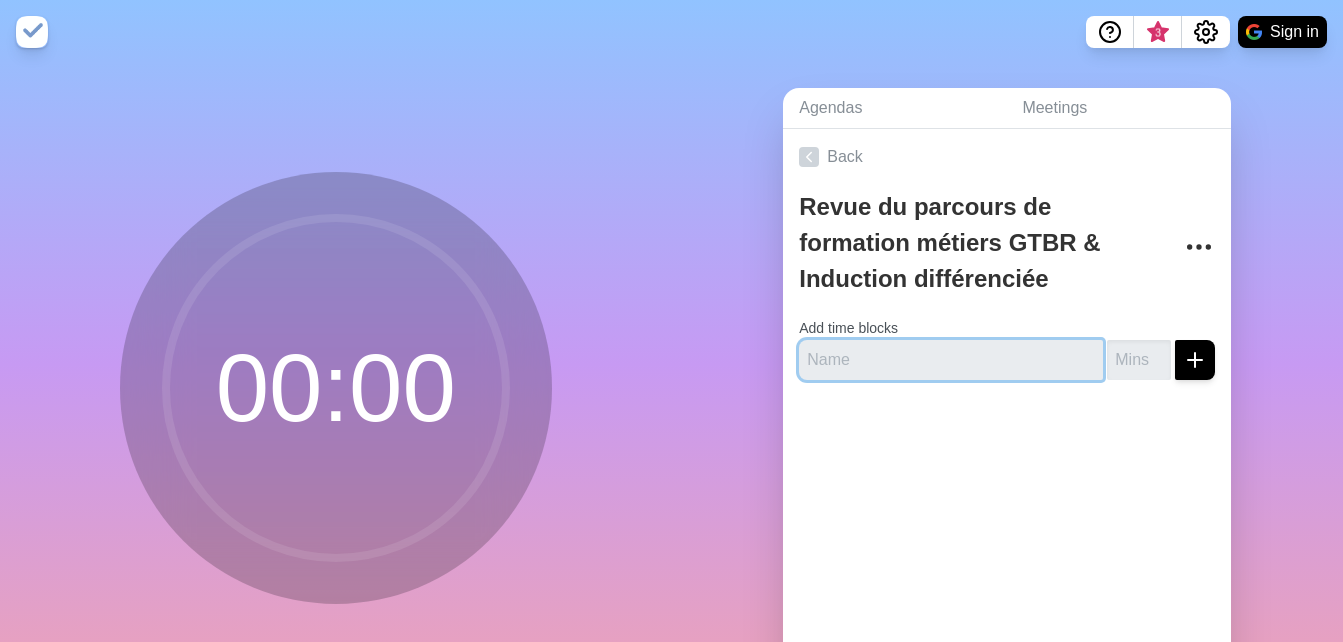 click at bounding box center (951, 360) 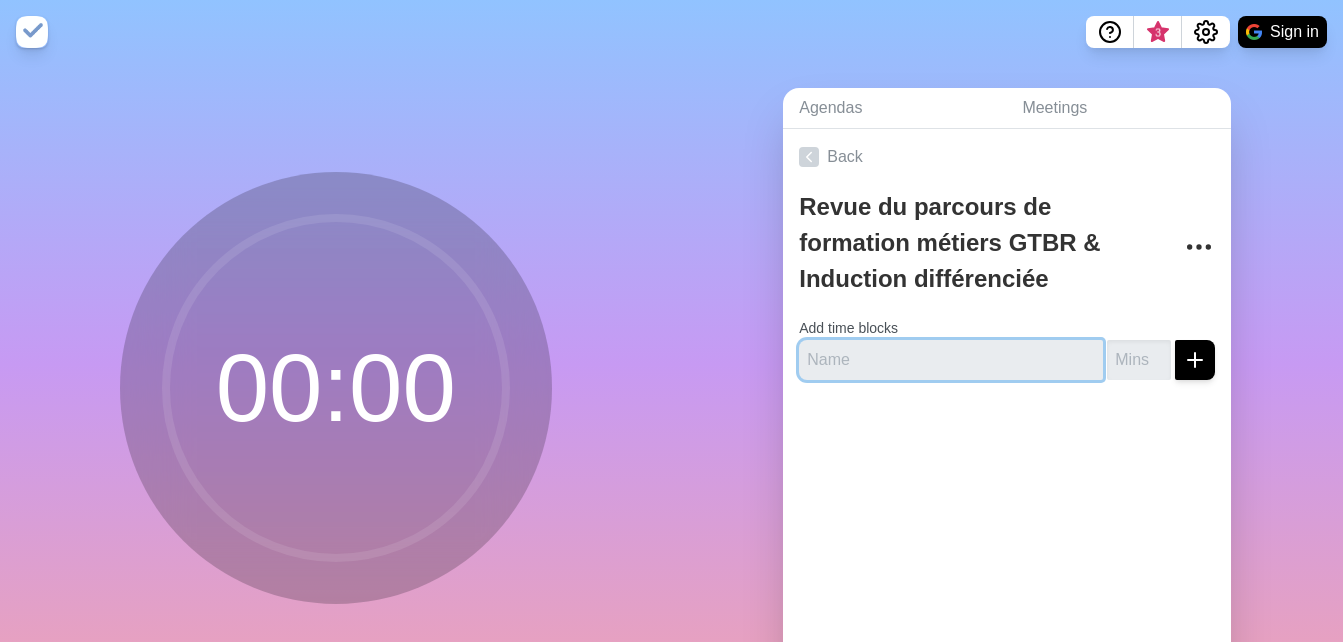 paste on "Introduction : Accueil et présences" 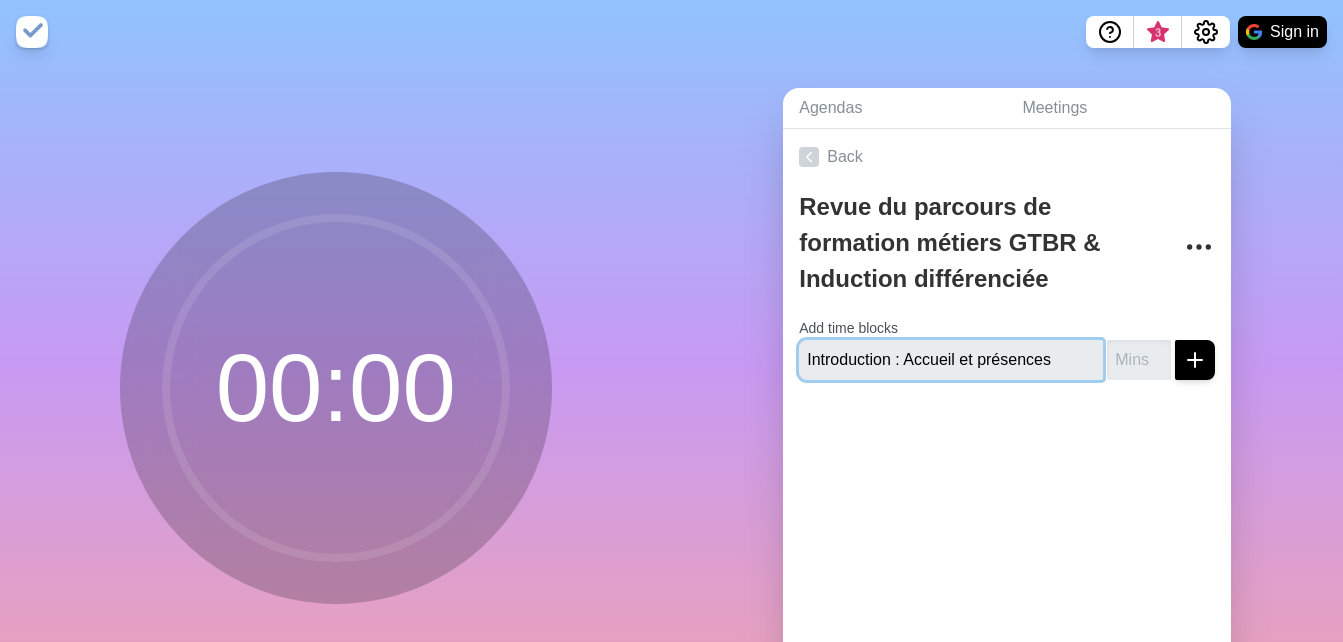 type on "Introduction : Accueil et présences" 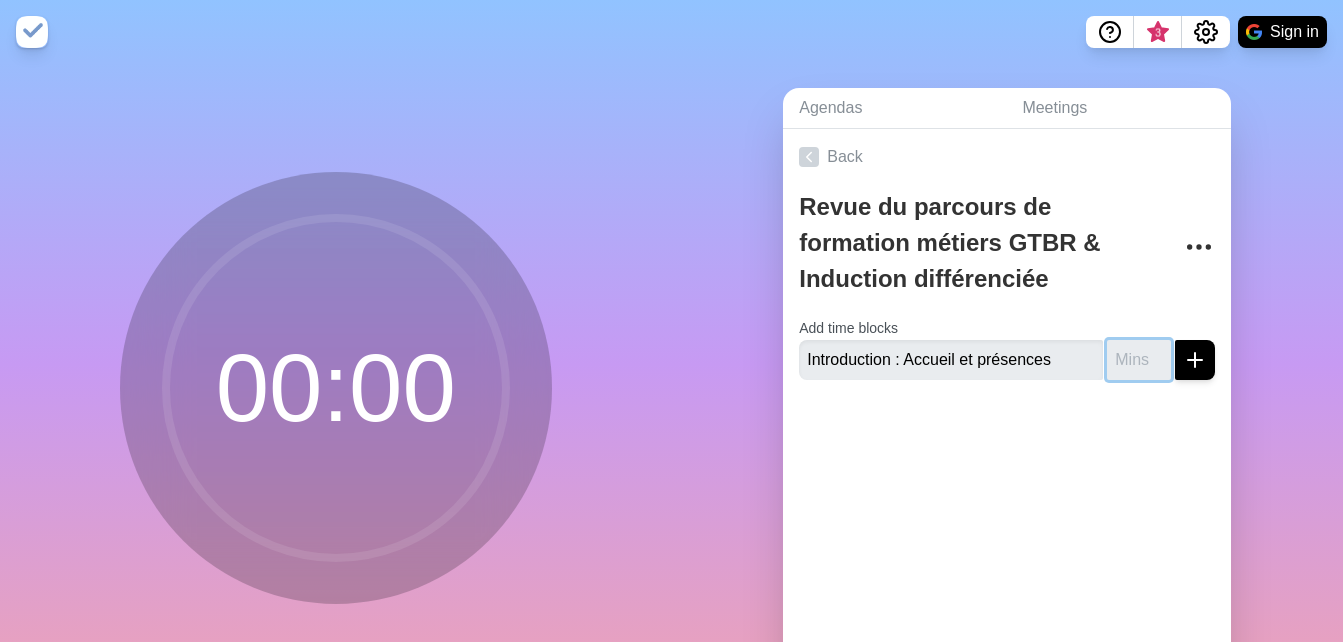 click at bounding box center (1139, 360) 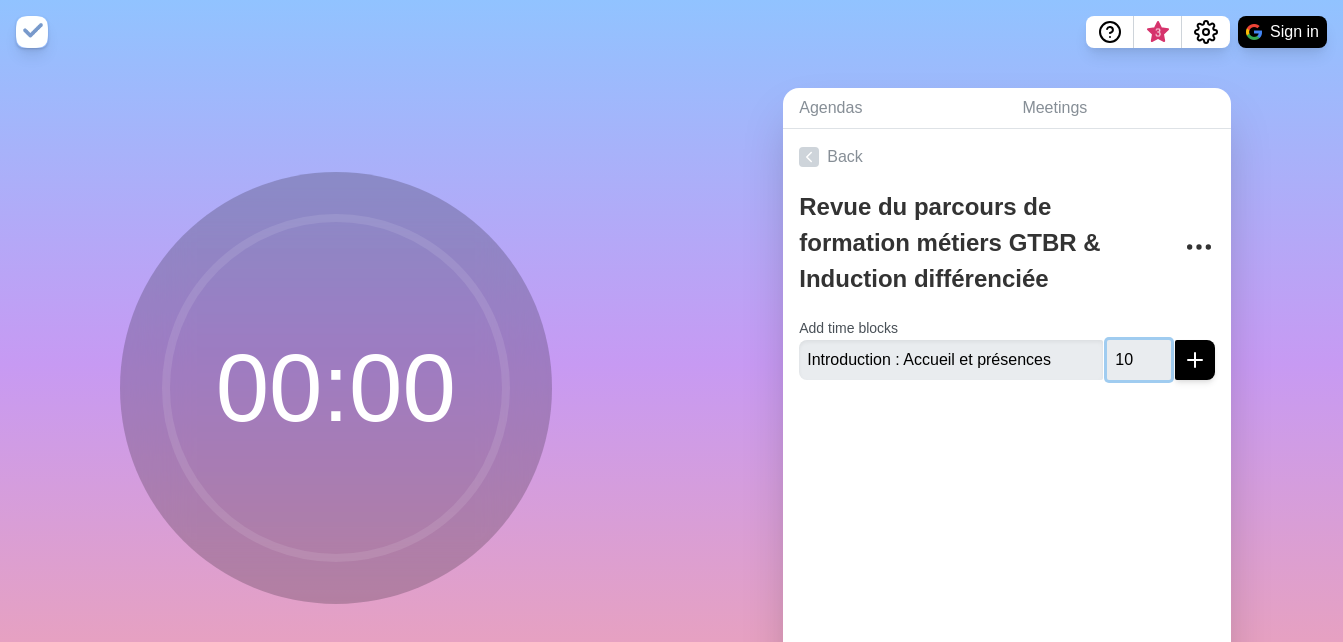 type on "1" 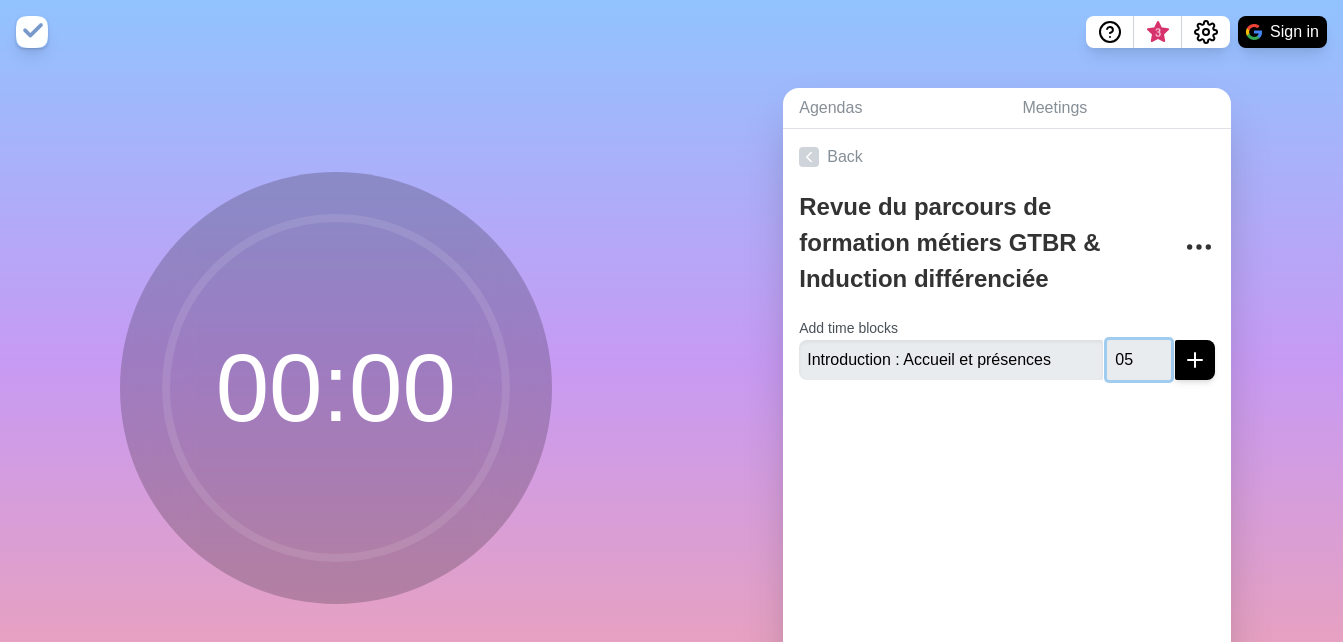 type on "05" 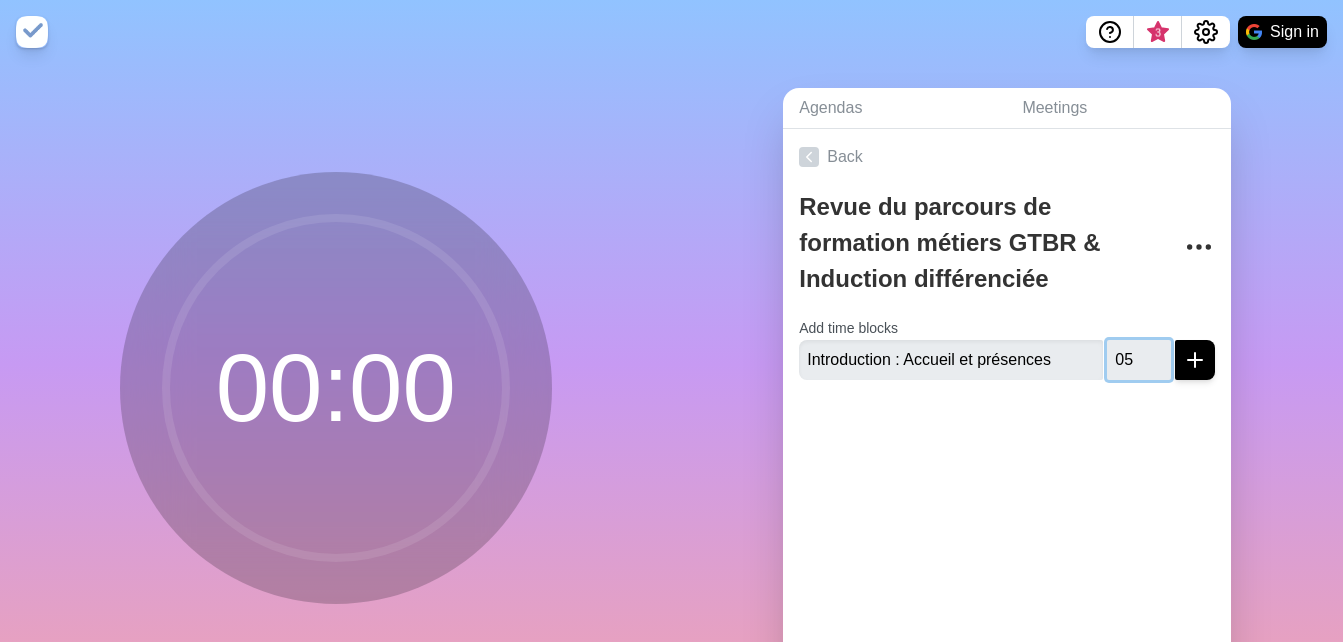 click at bounding box center [1195, 360] 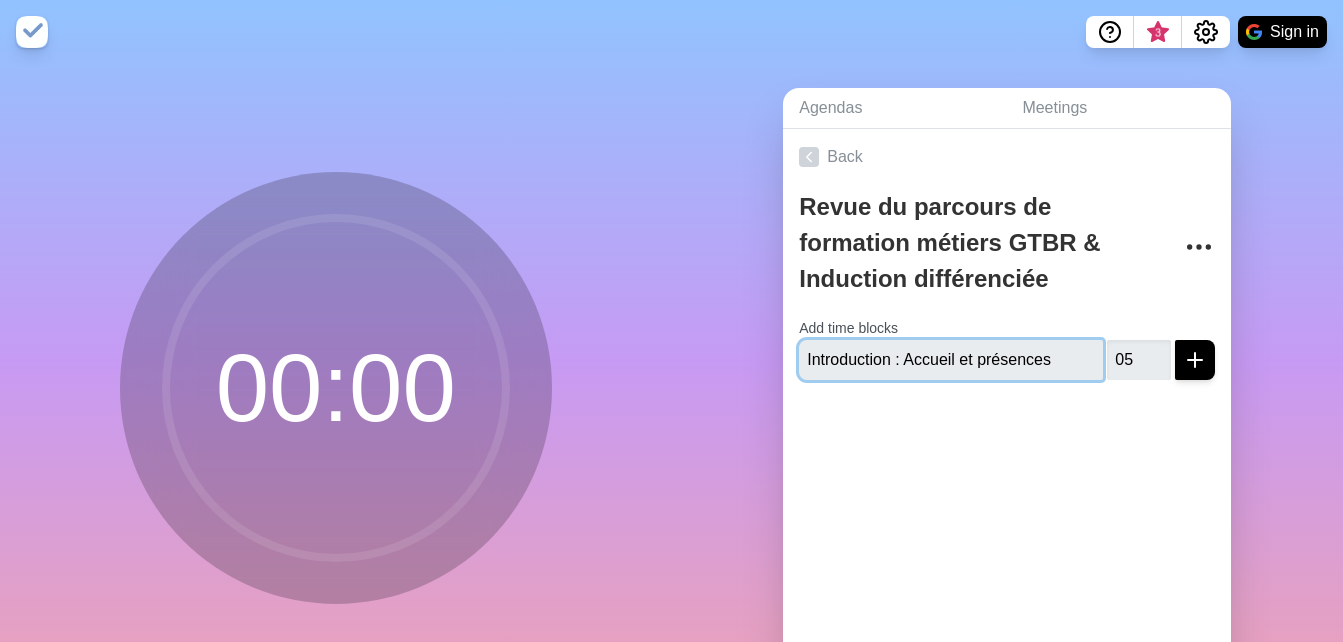 type 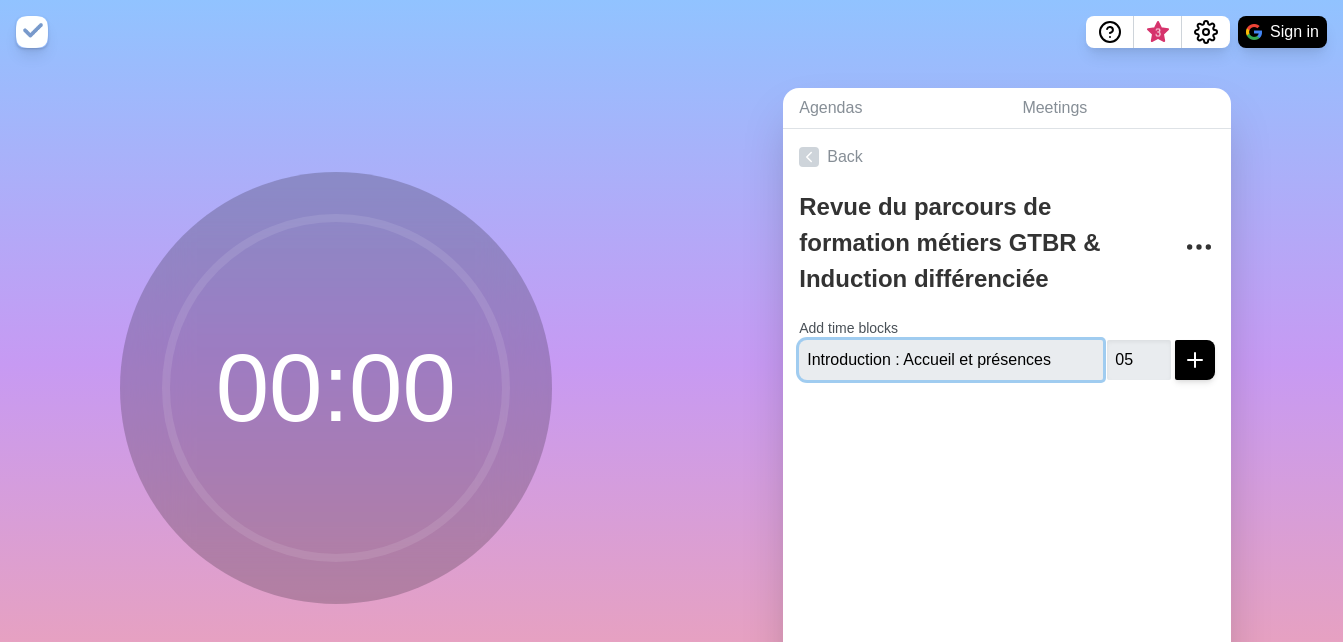 type 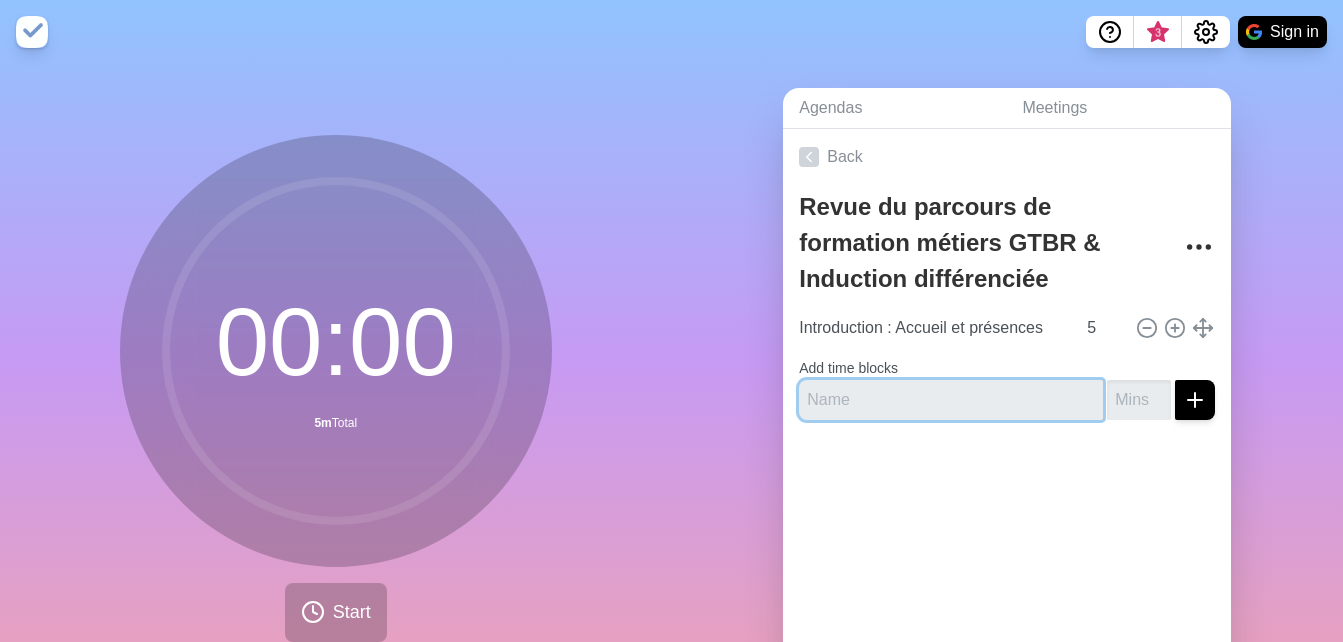 paste on "Revue du parcours de formation métiers GTBR" 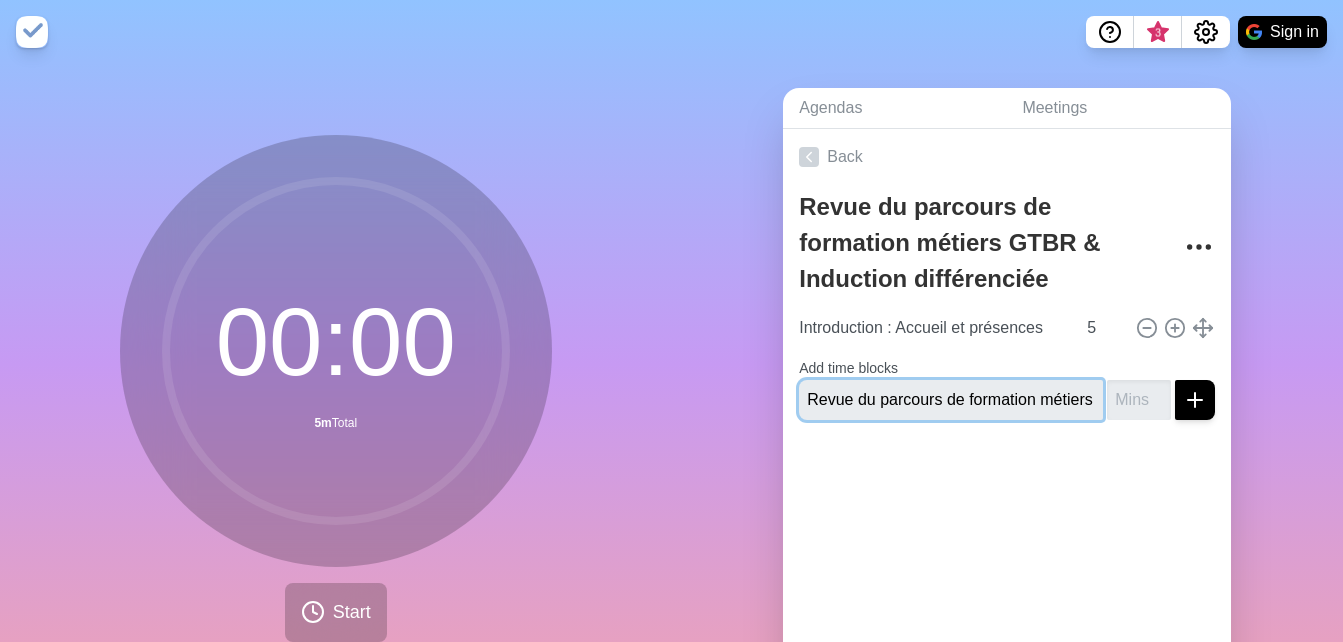 scroll, scrollTop: 0, scrollLeft: 57, axis: horizontal 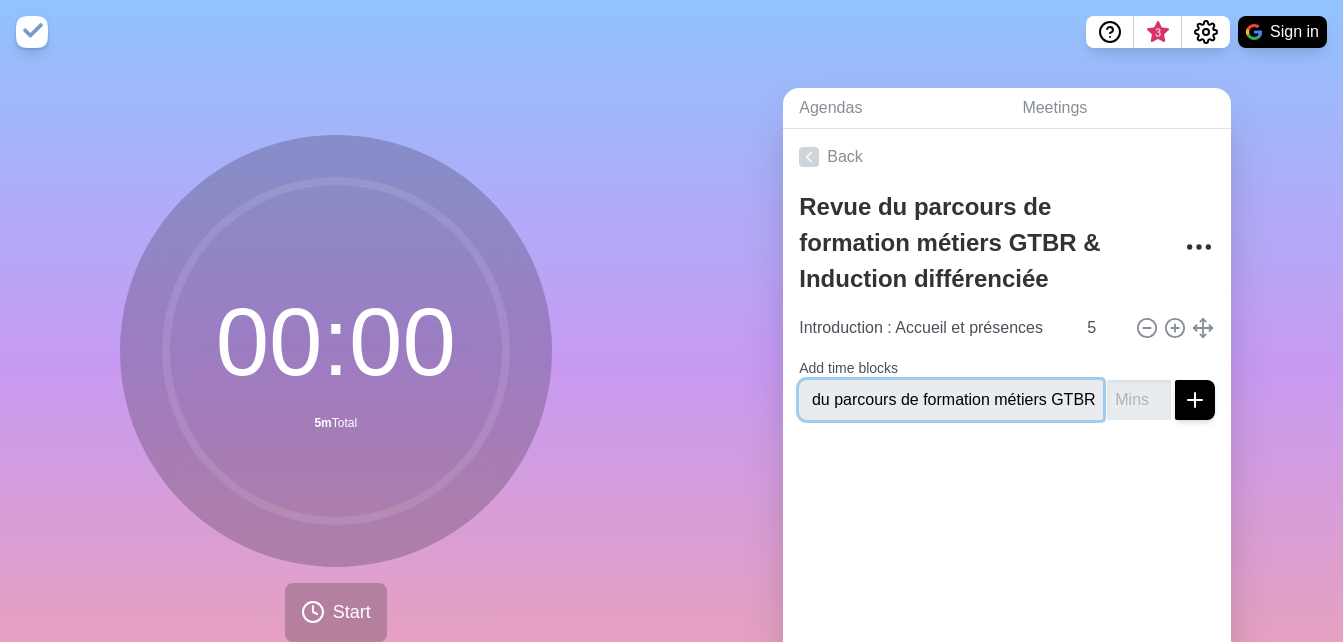 click on "Revue du parcours de formation métiers GTBR" at bounding box center (951, 400) 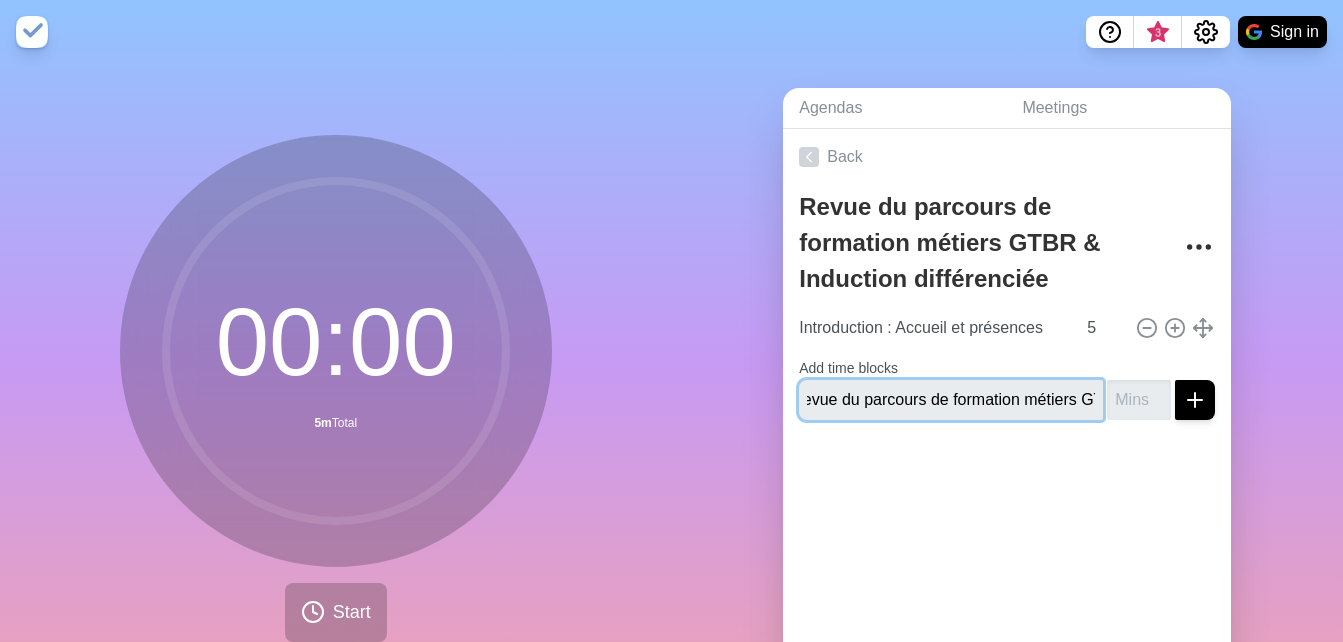 scroll, scrollTop: 0, scrollLeft: 0, axis: both 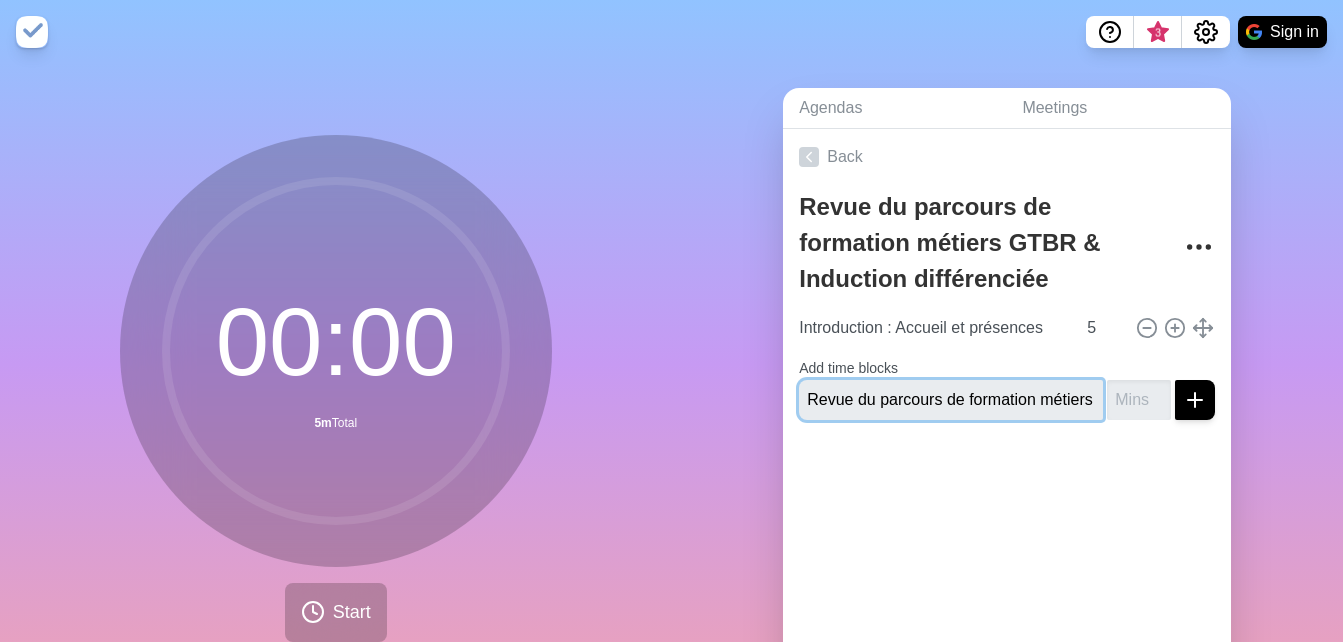 type on "Revue du parcours de formation métiers GTBR" 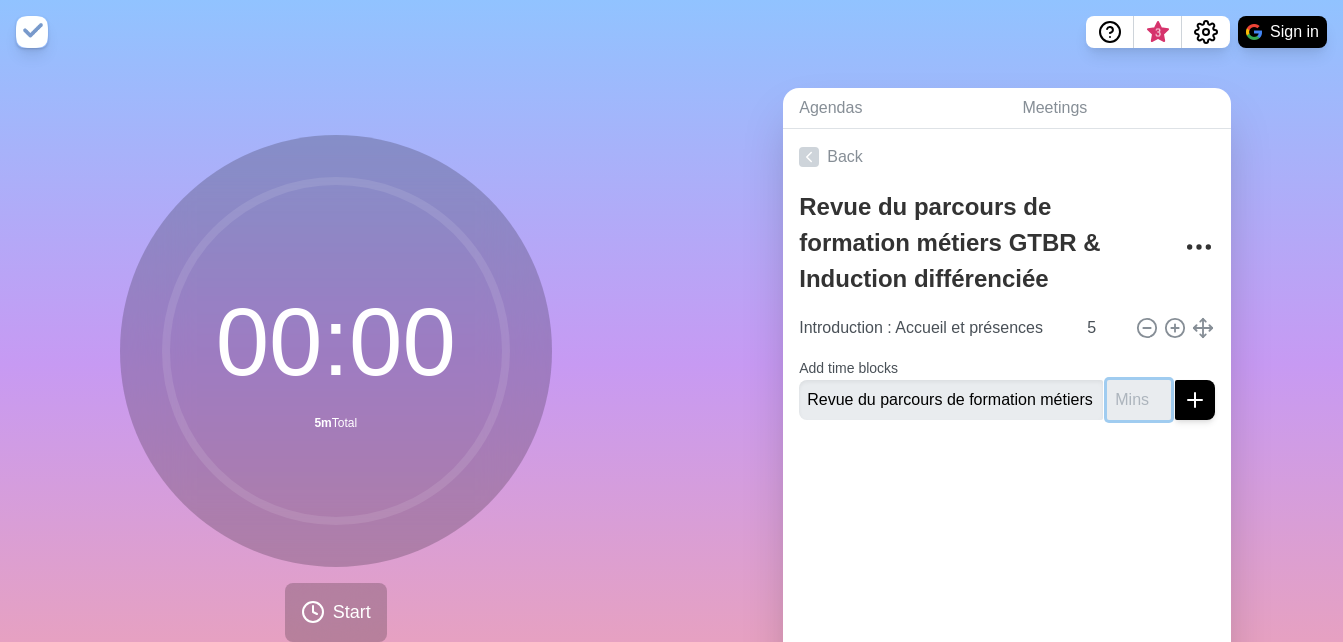 click at bounding box center (1139, 400) 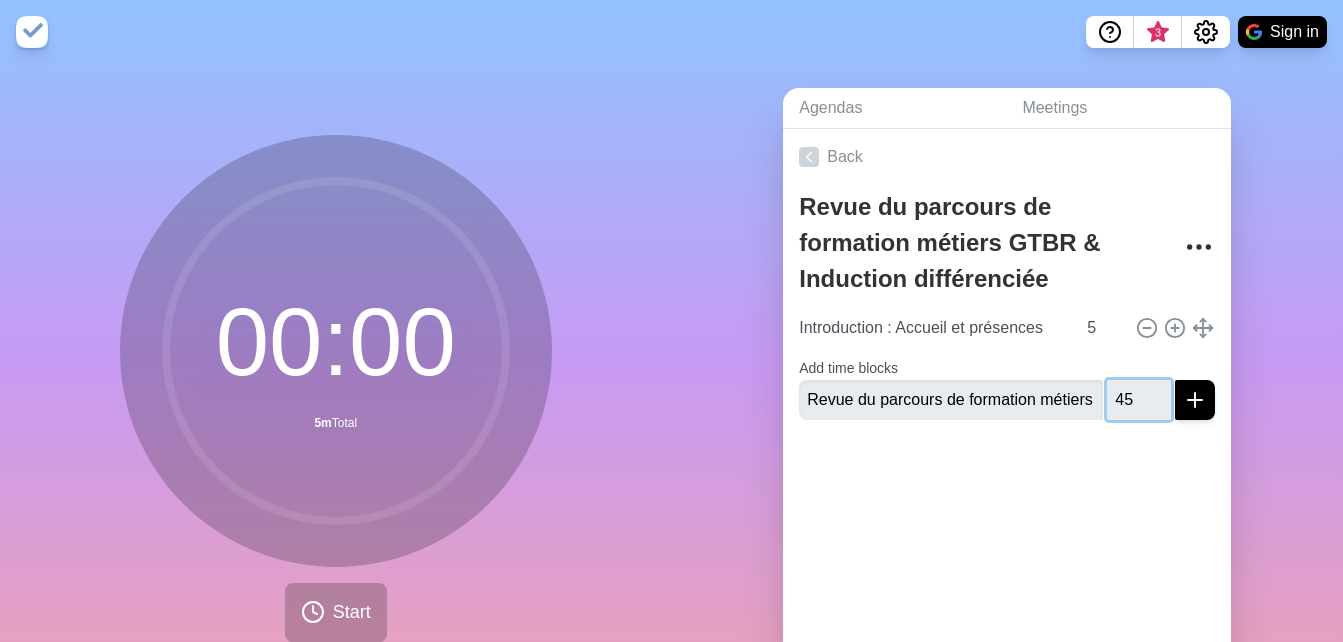 type on "45" 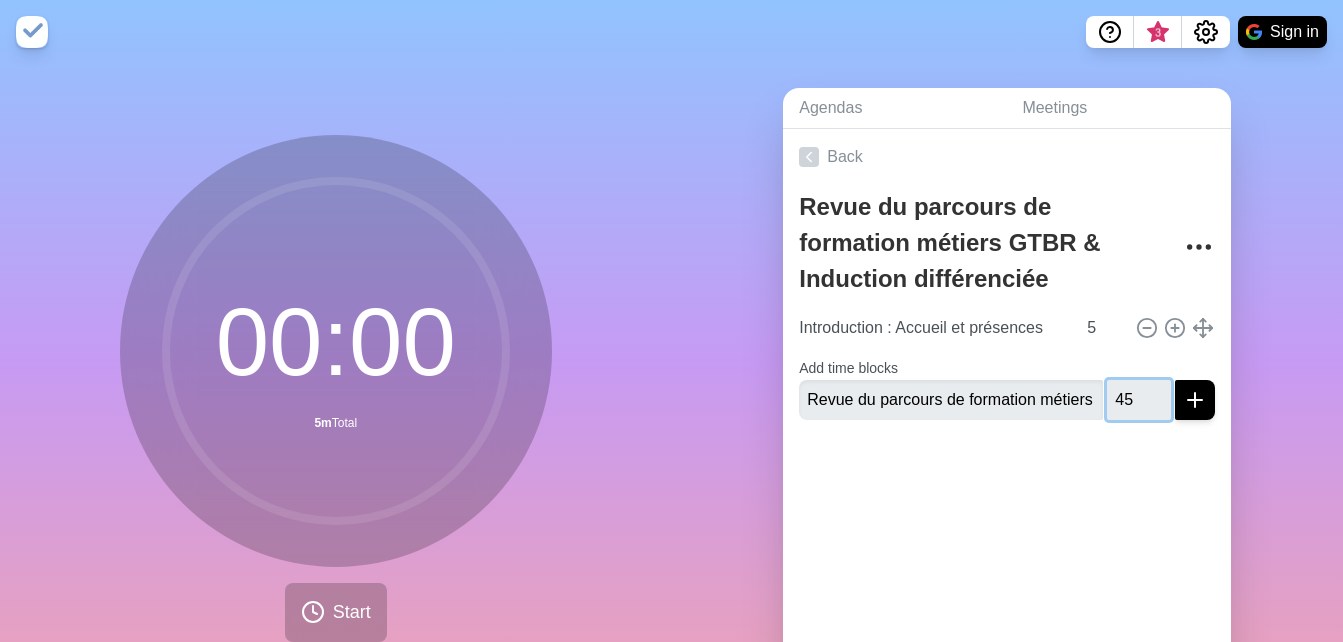 click at bounding box center (1195, 400) 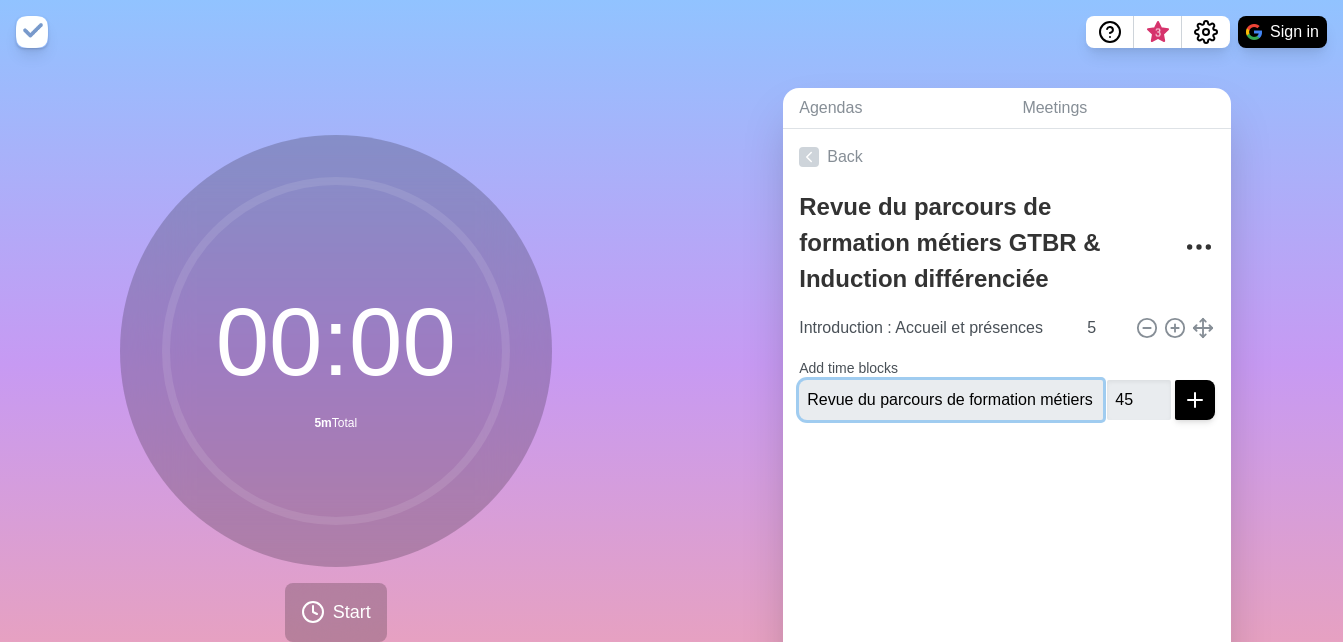 type 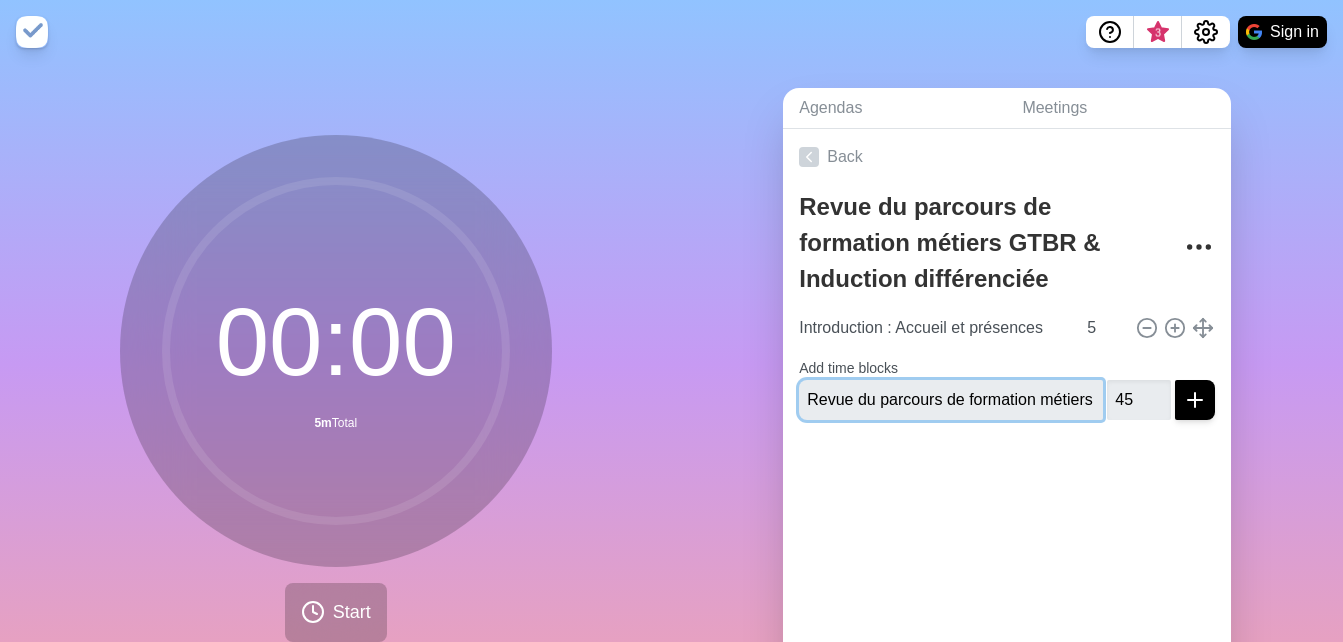 type 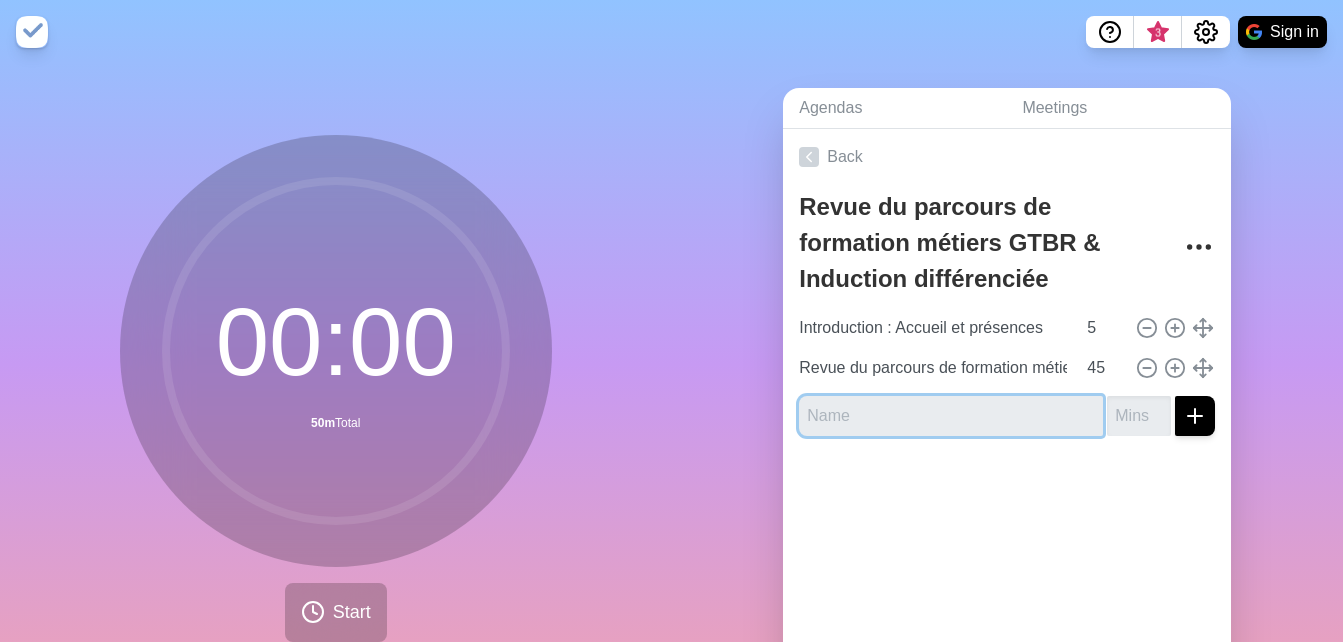 paste on "Revue du parcours d’induction différenciée" 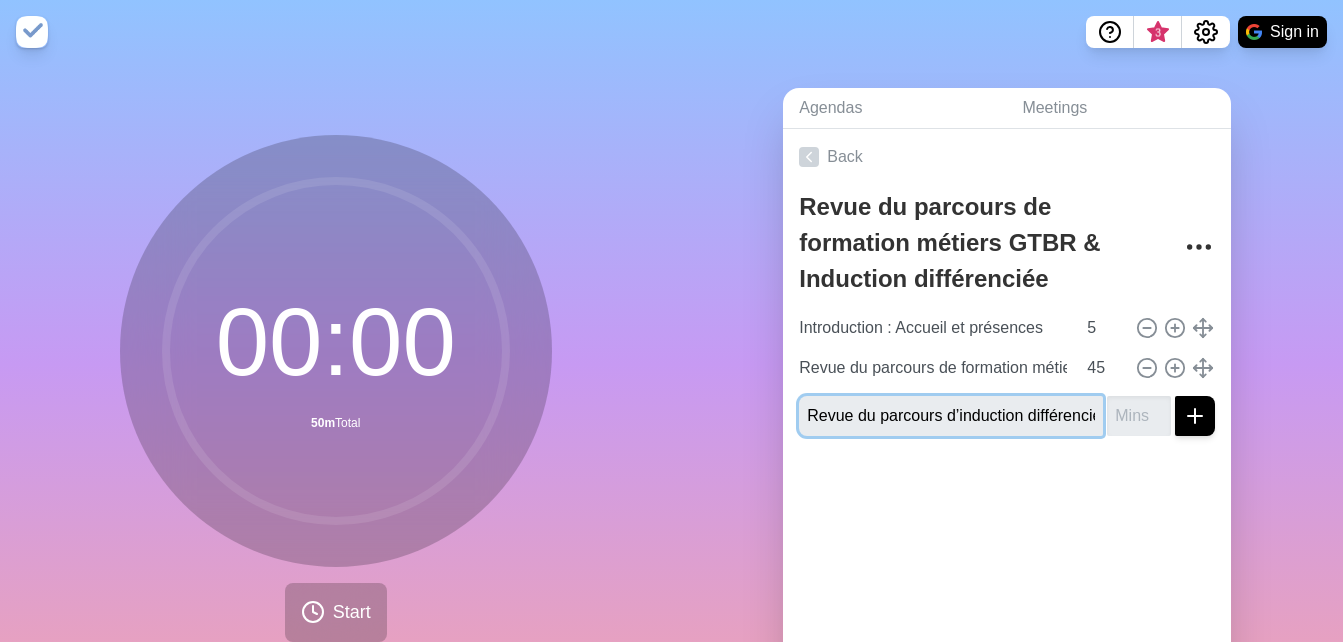 scroll, scrollTop: 0, scrollLeft: 33, axis: horizontal 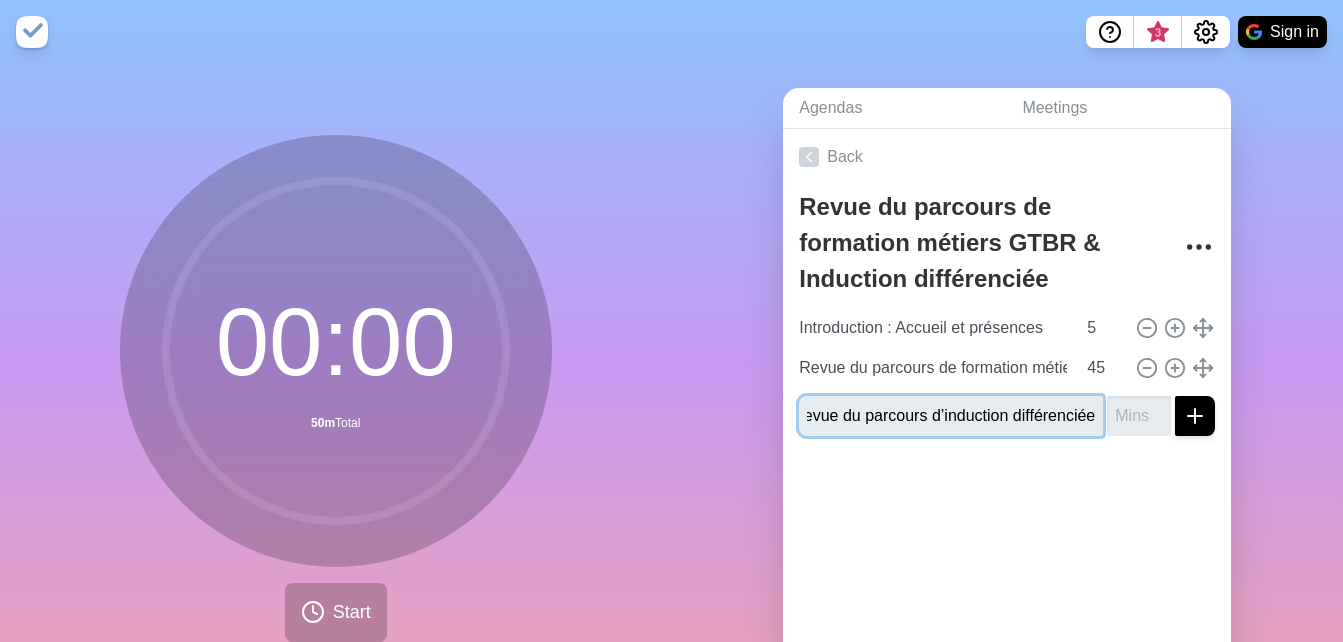 type on "Revue du parcours d’induction différenciée" 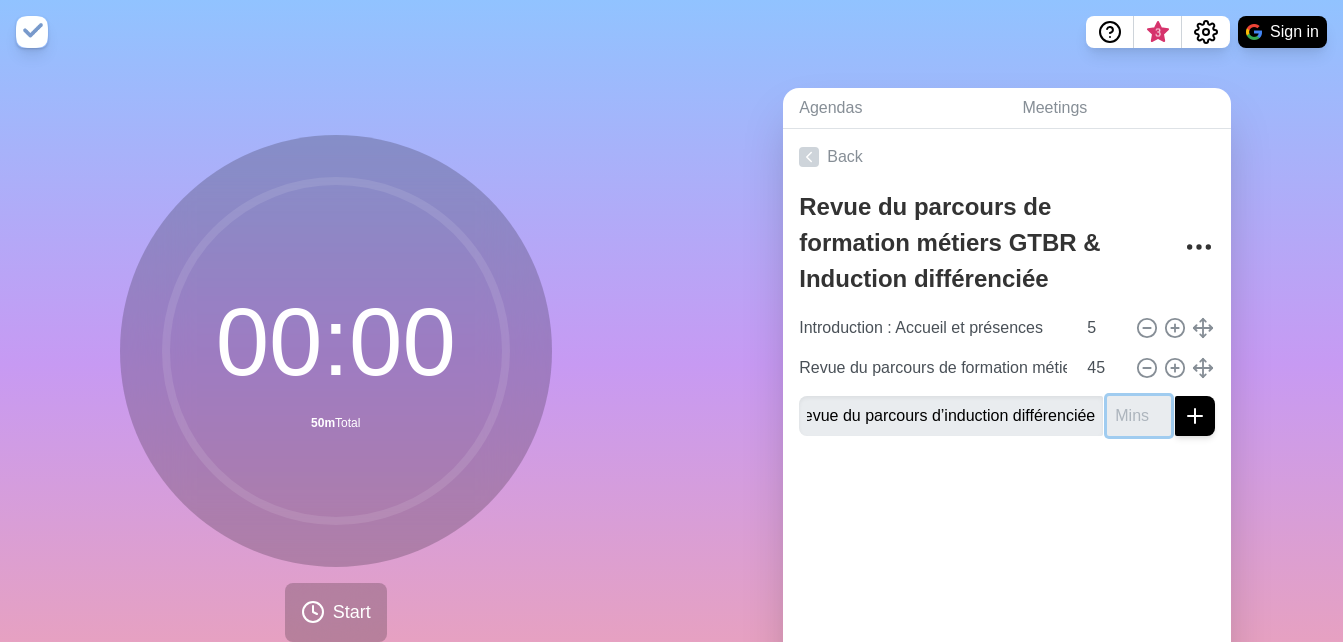 scroll, scrollTop: 0, scrollLeft: 0, axis: both 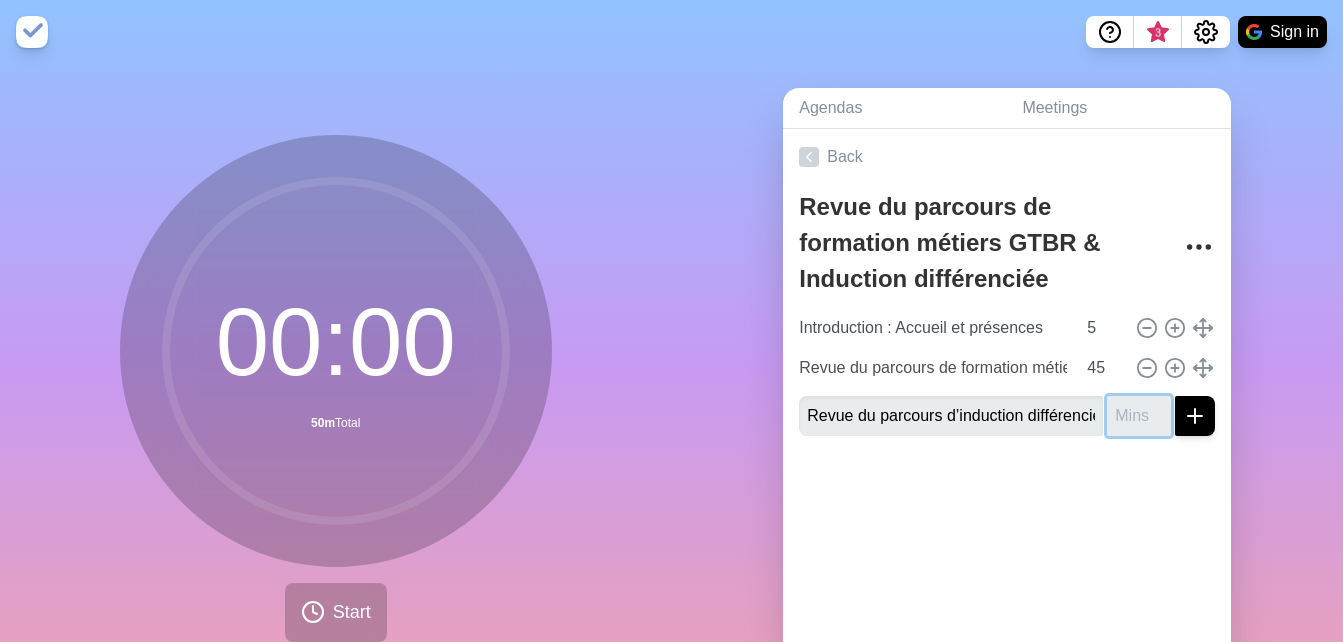 click at bounding box center [1139, 416] 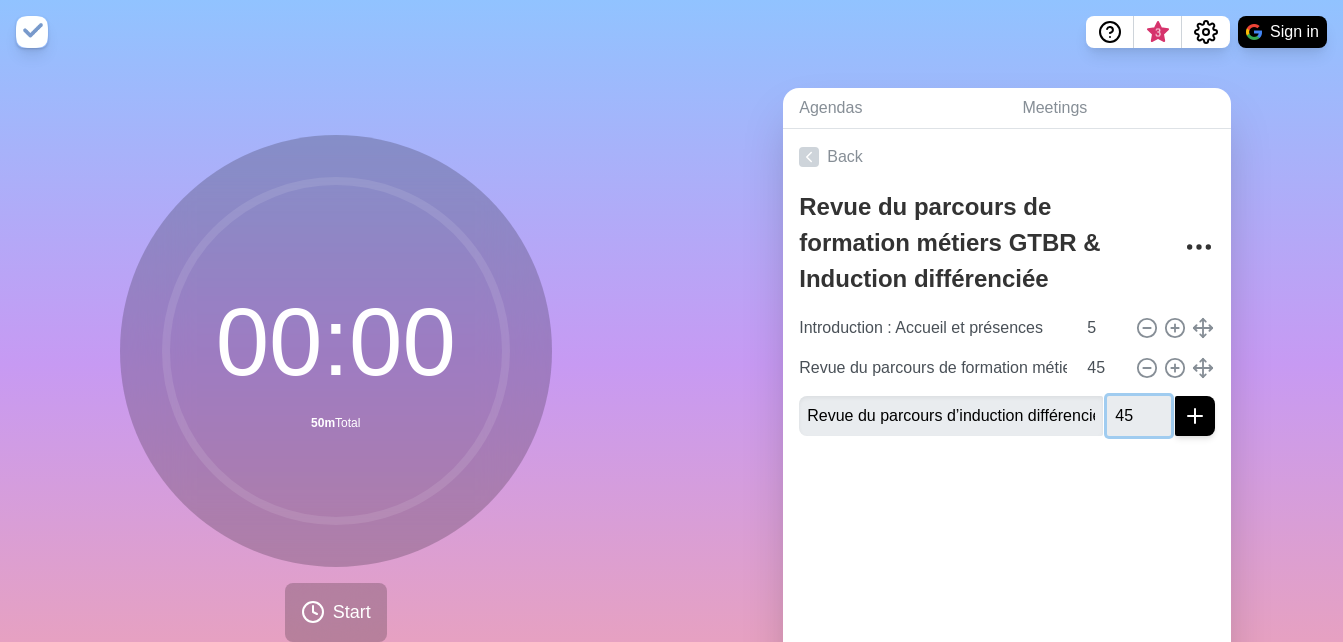 type on "45" 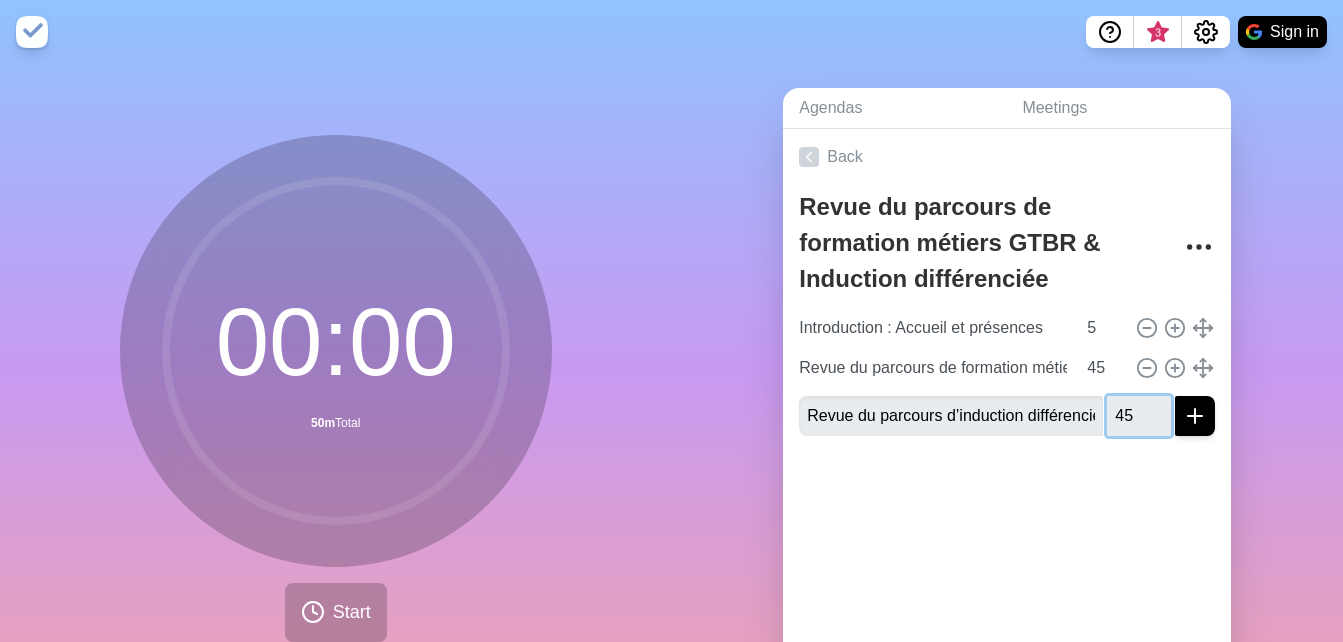 click at bounding box center (1195, 416) 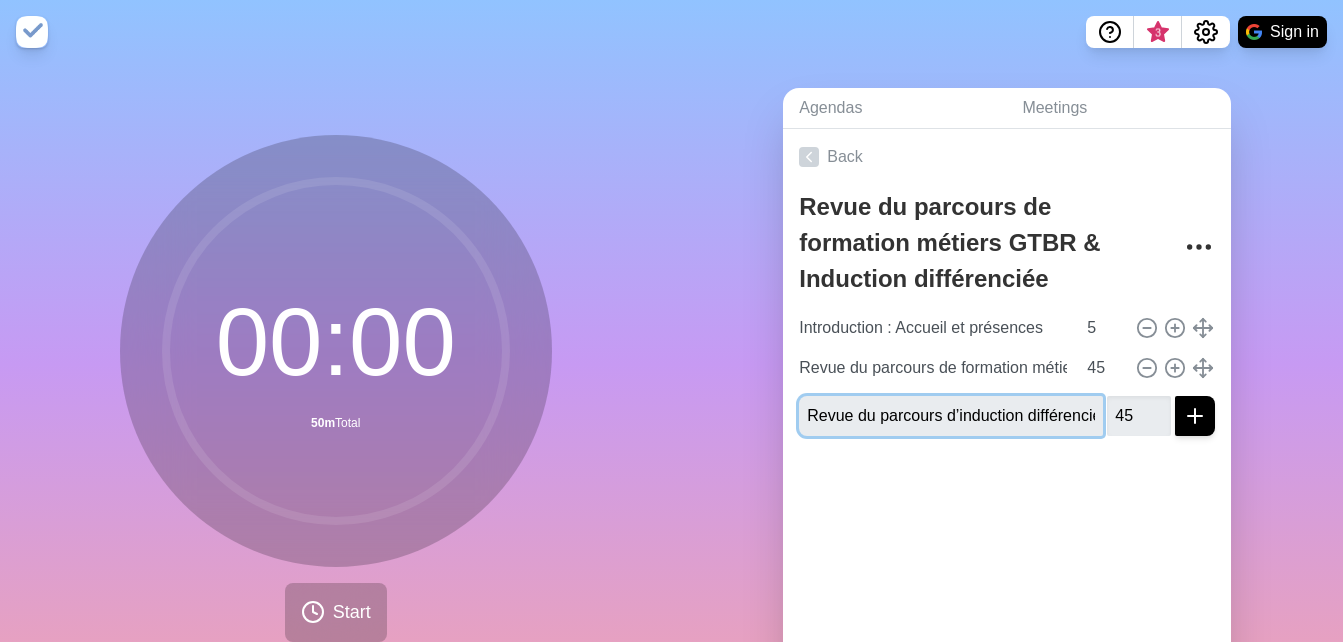 type 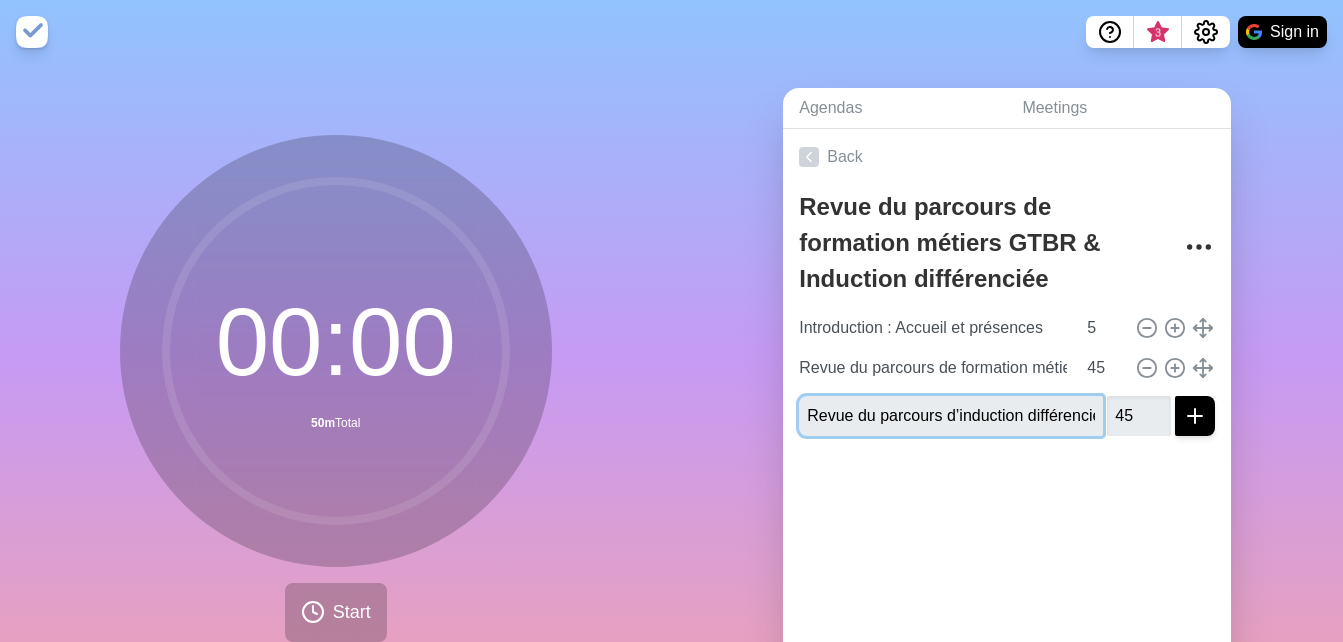 type 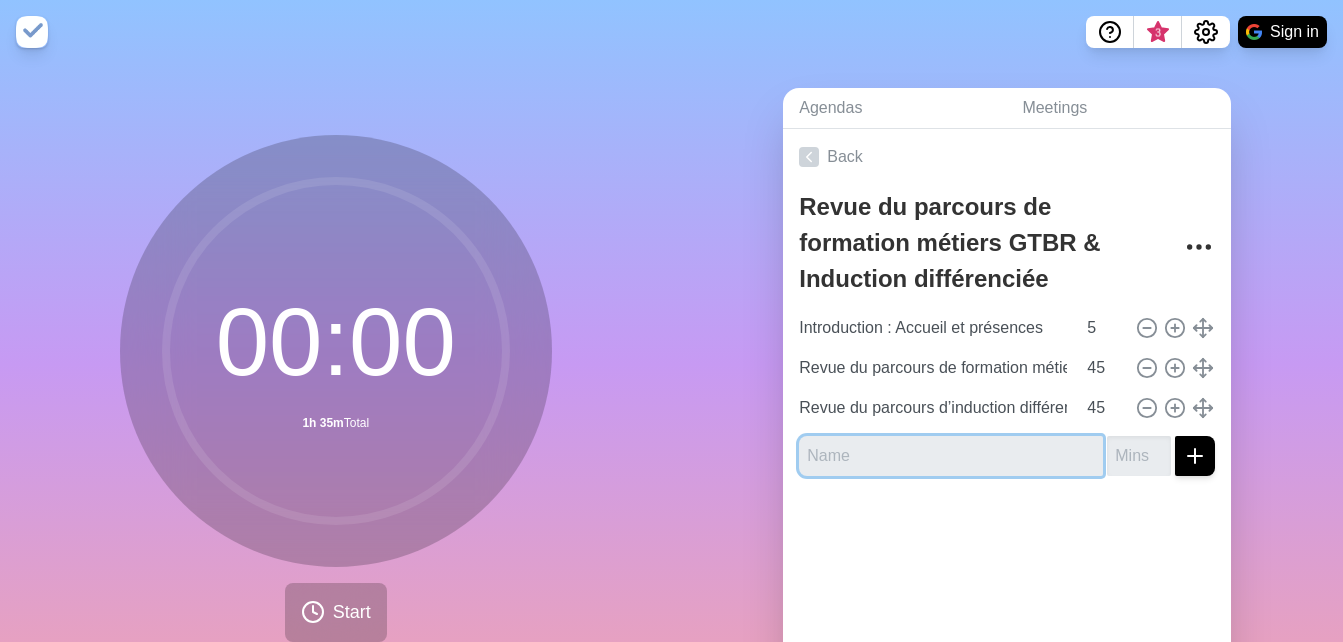 scroll, scrollTop: 0, scrollLeft: 0, axis: both 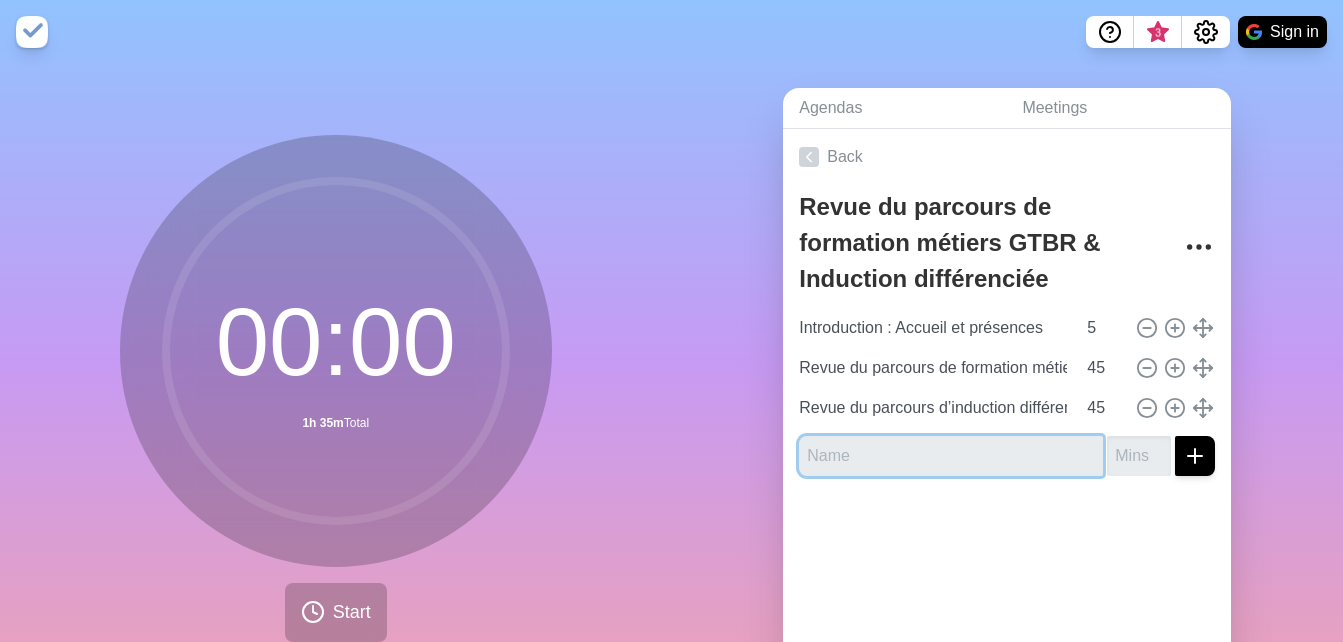 paste on "Divers & Clôture de la session" 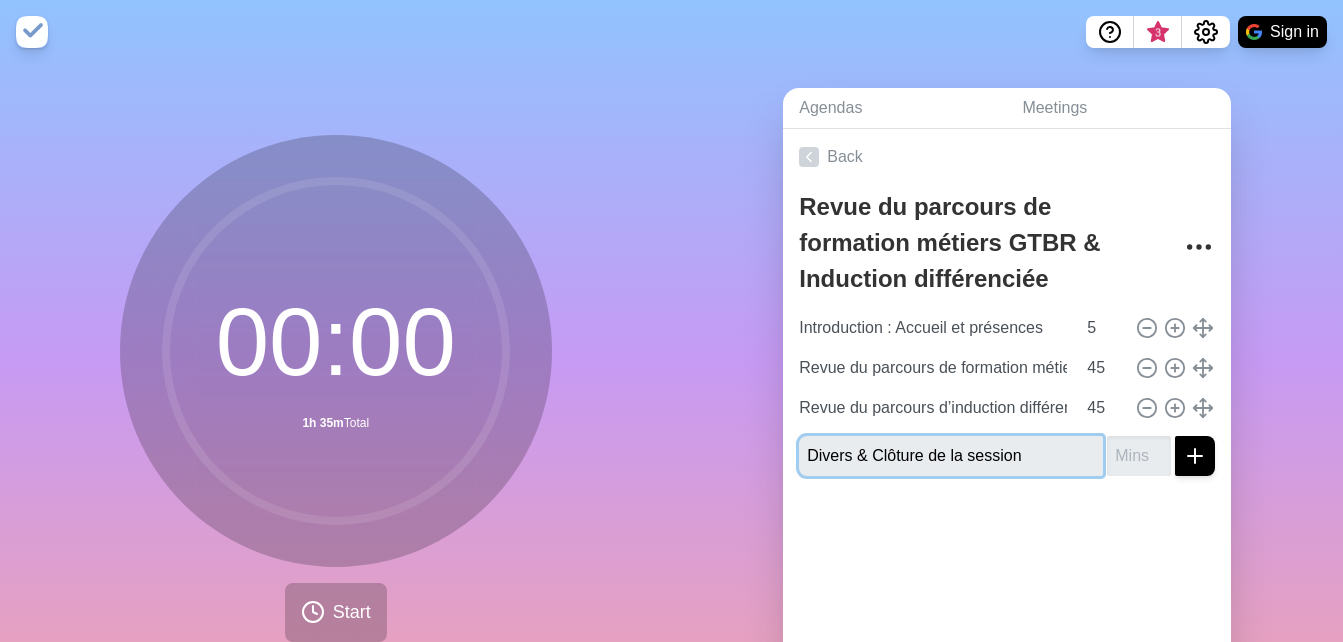 type on "Divers & Clôture de la session" 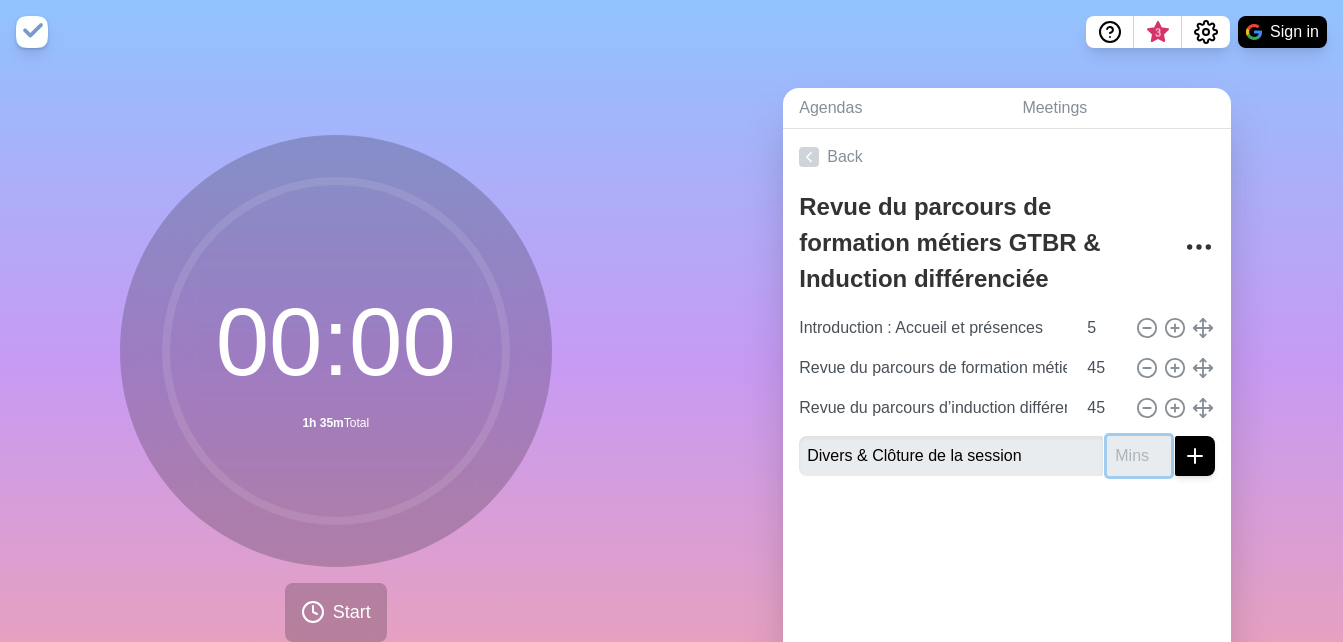 click at bounding box center (1139, 456) 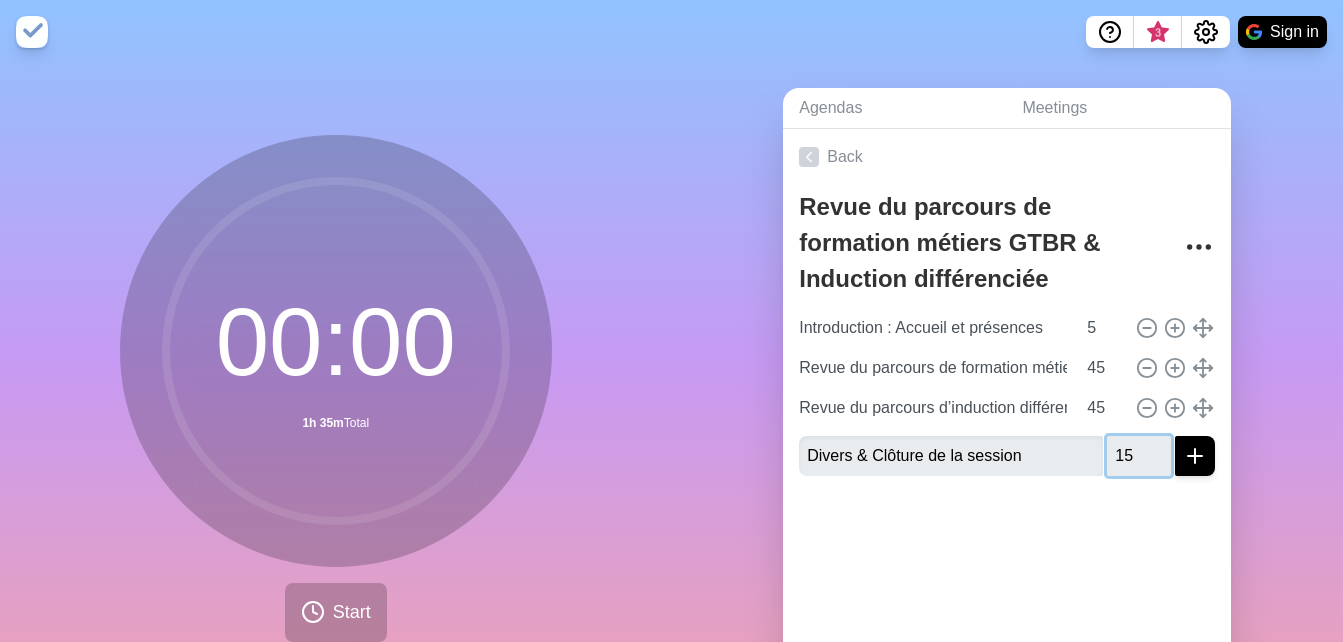 type on "15" 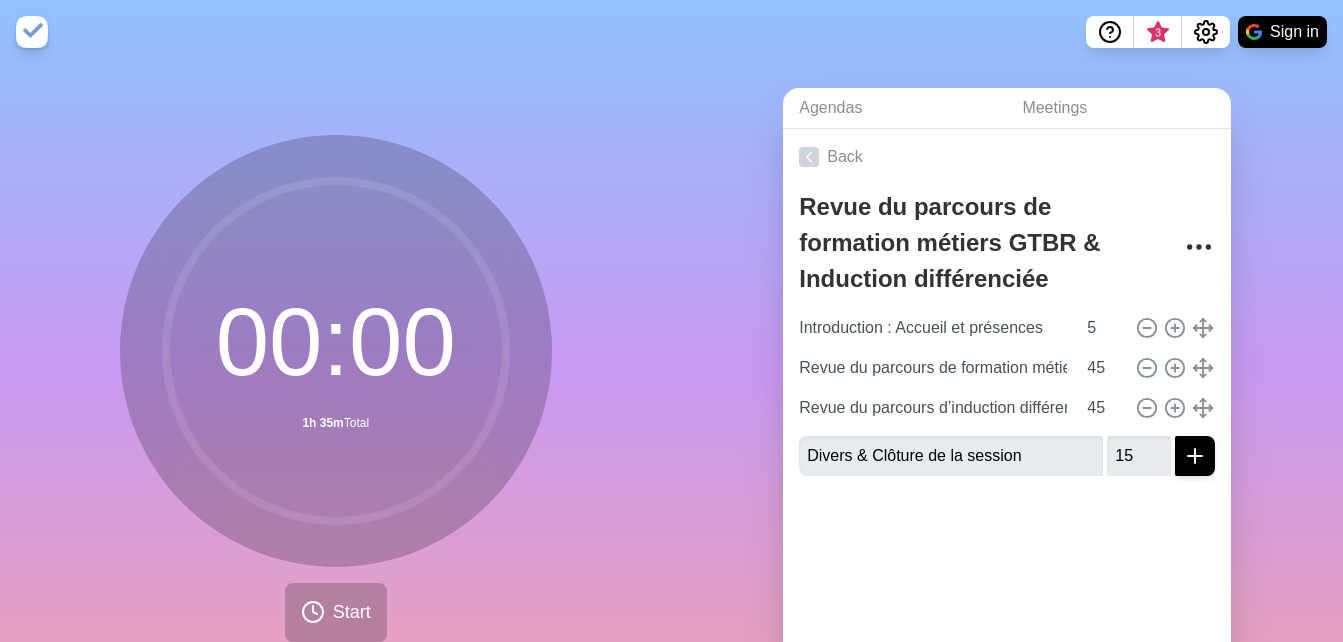 click 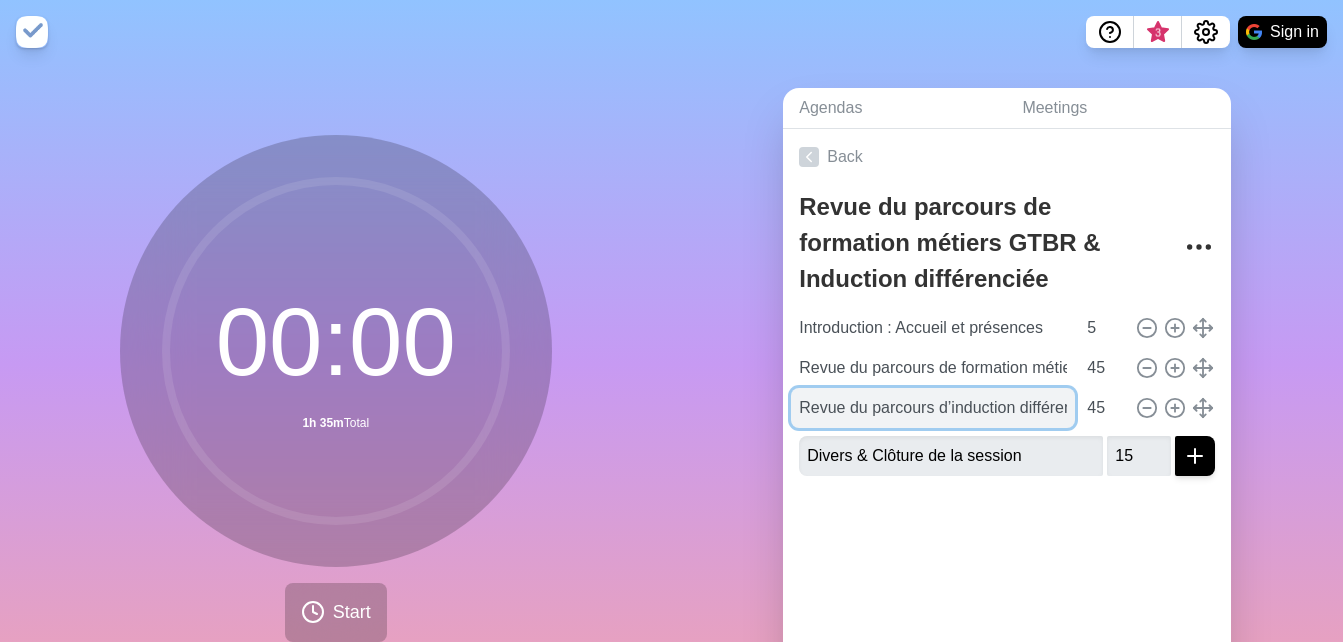 click on "Revue du parcours d’induction différenciée" at bounding box center (933, 408) 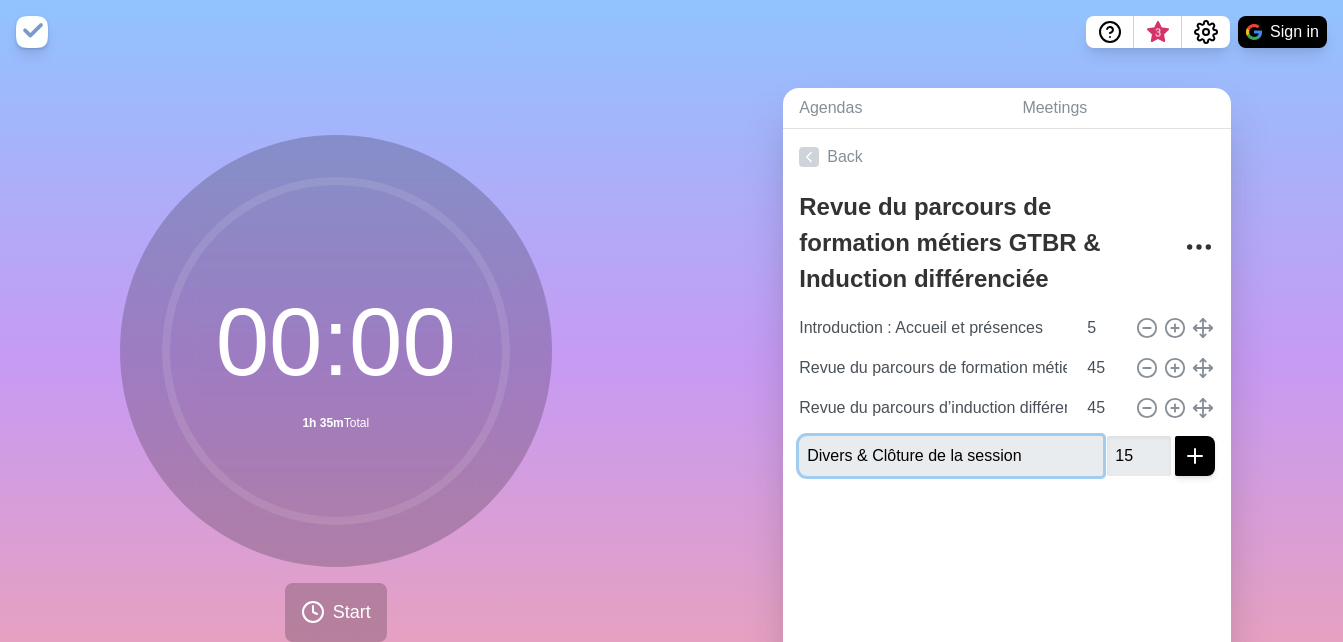 click on "Divers & Clôture de la session" at bounding box center (951, 456) 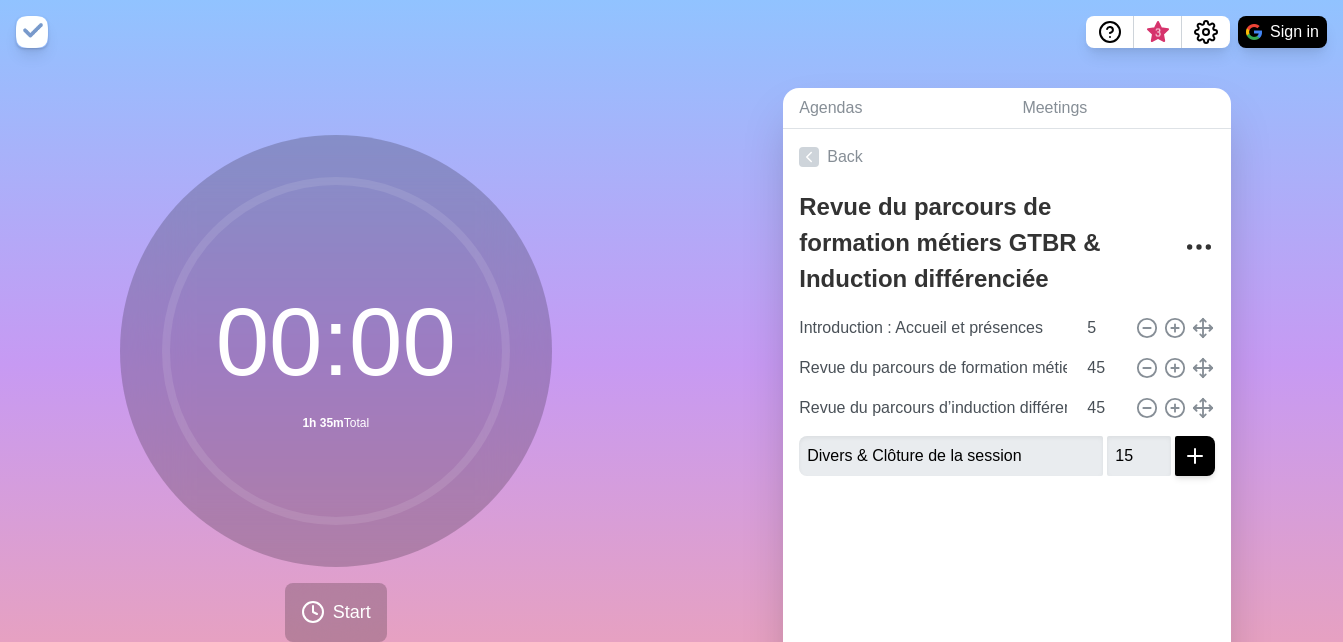 click 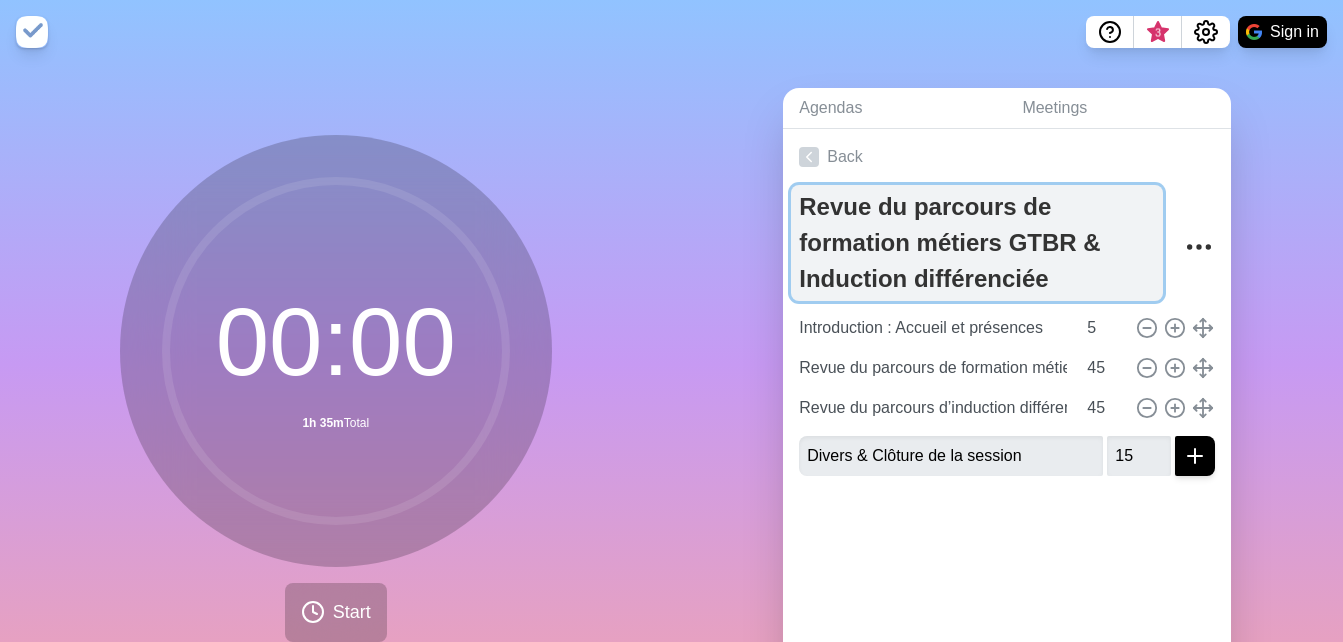 click on "Revue du parcours de formation métiers GTBR & Induction différenciée" at bounding box center [977, 243] 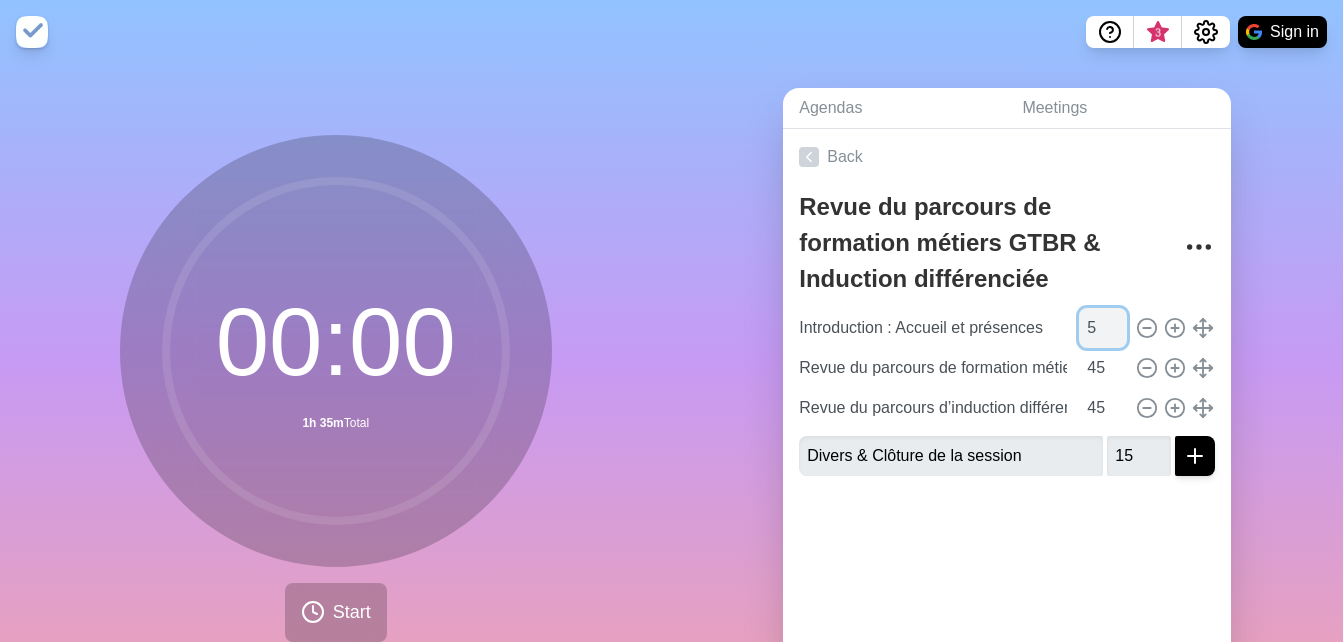 click on "5" at bounding box center (1103, 328) 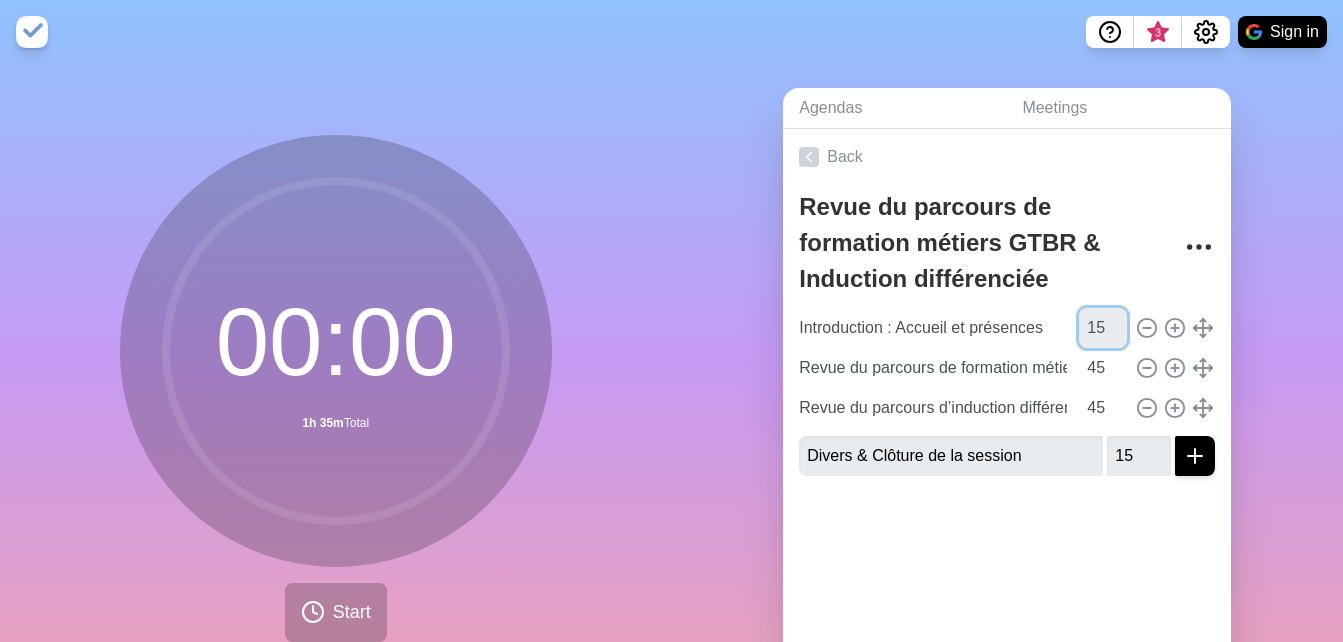 type on "15" 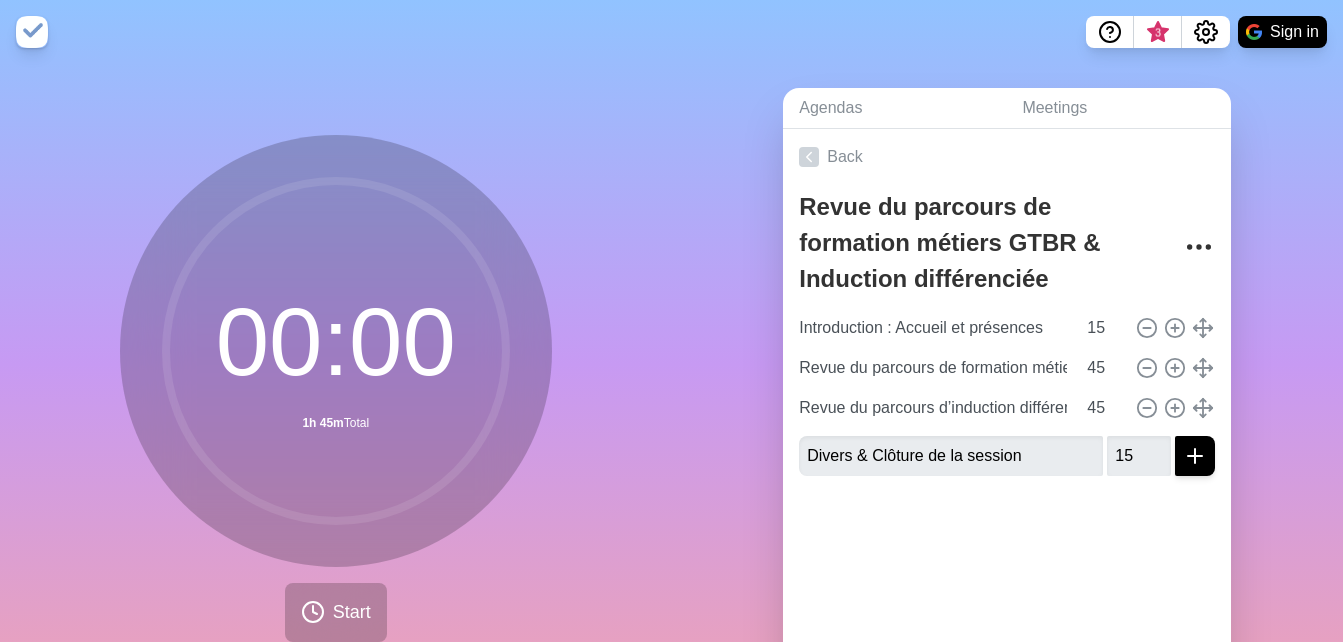 click 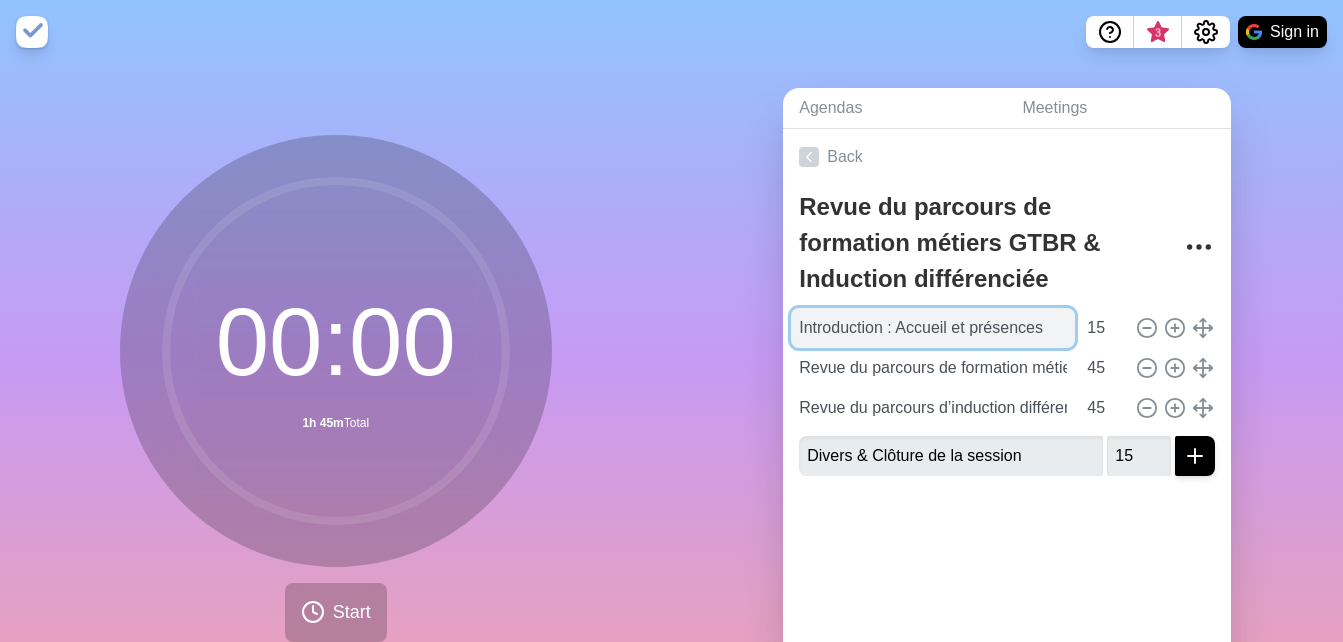 click on "Introduction : Accueil et présences" at bounding box center (933, 328) 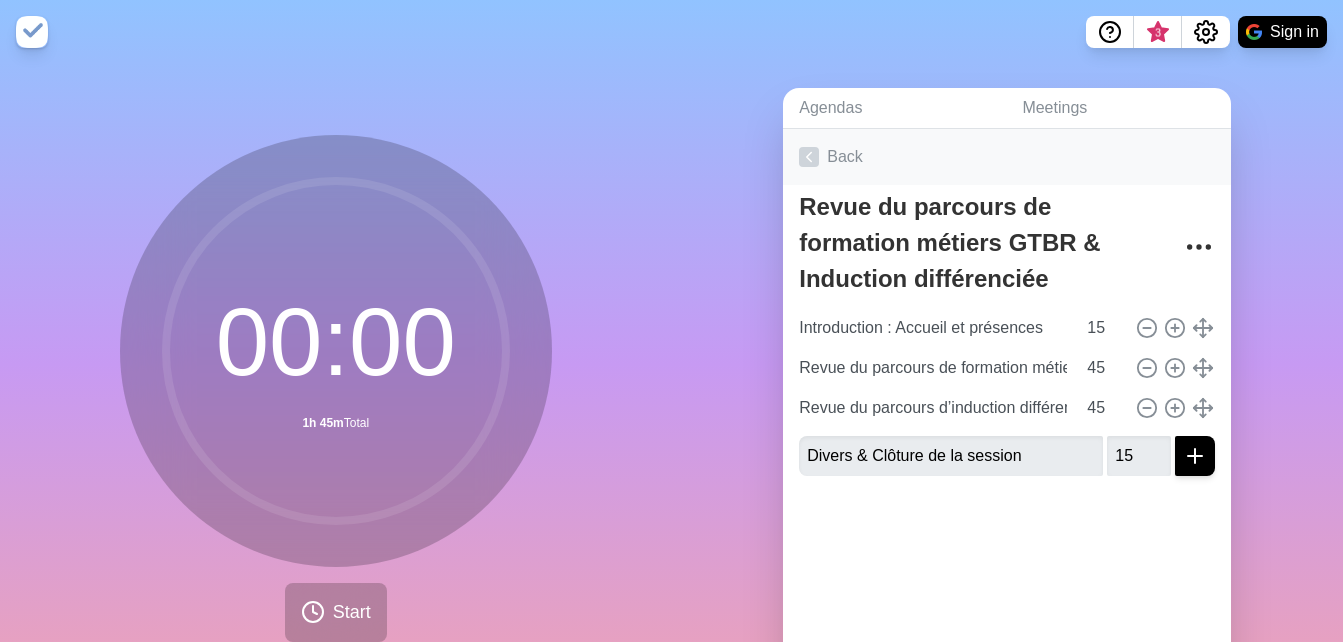 click 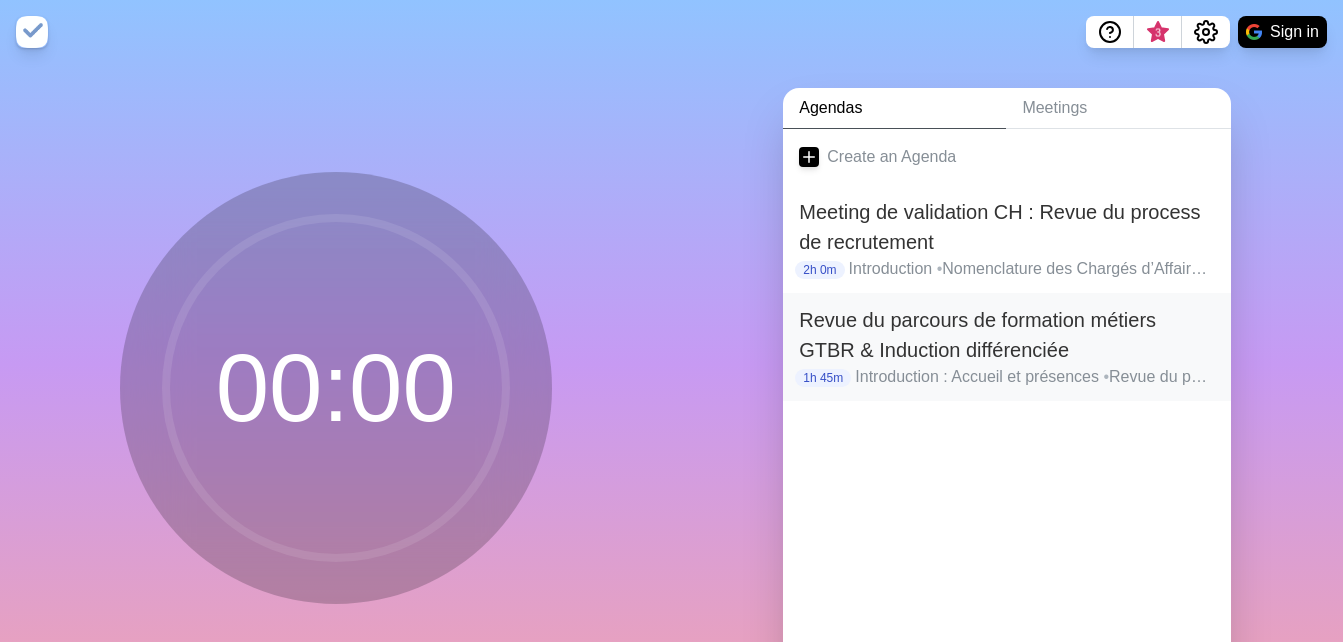 click on "Revue du parcours de formation métiers GTBR & Induction différenciée" at bounding box center (1007, 335) 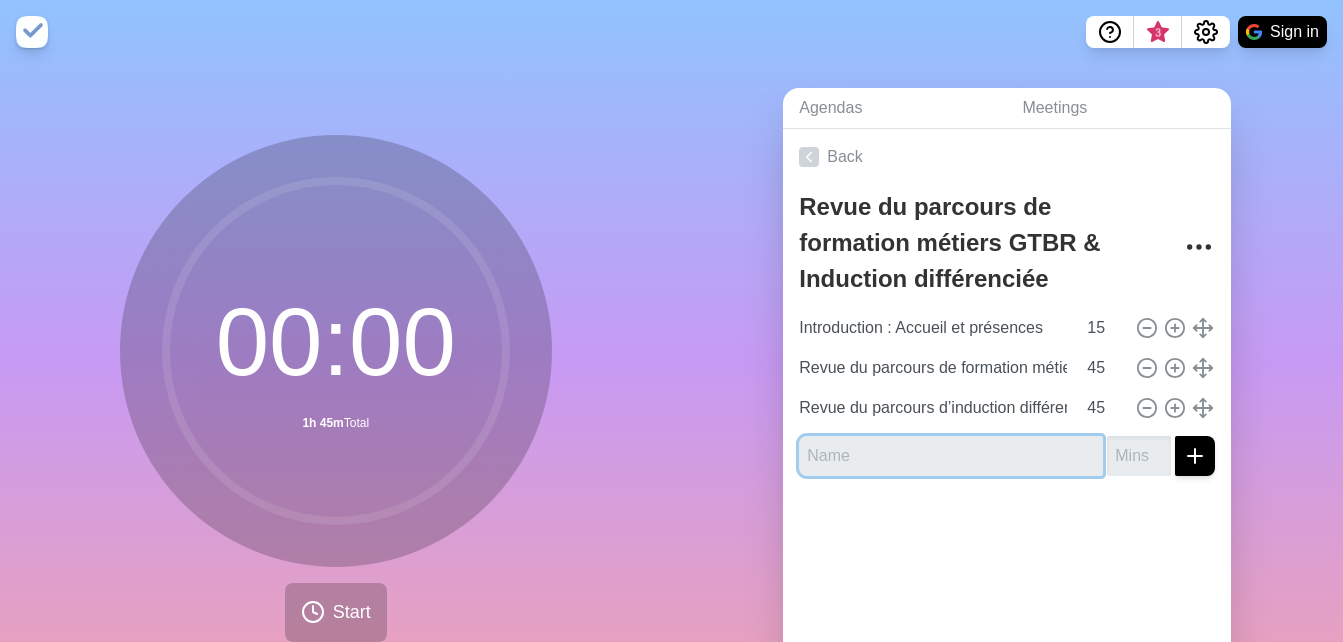 click at bounding box center (951, 456) 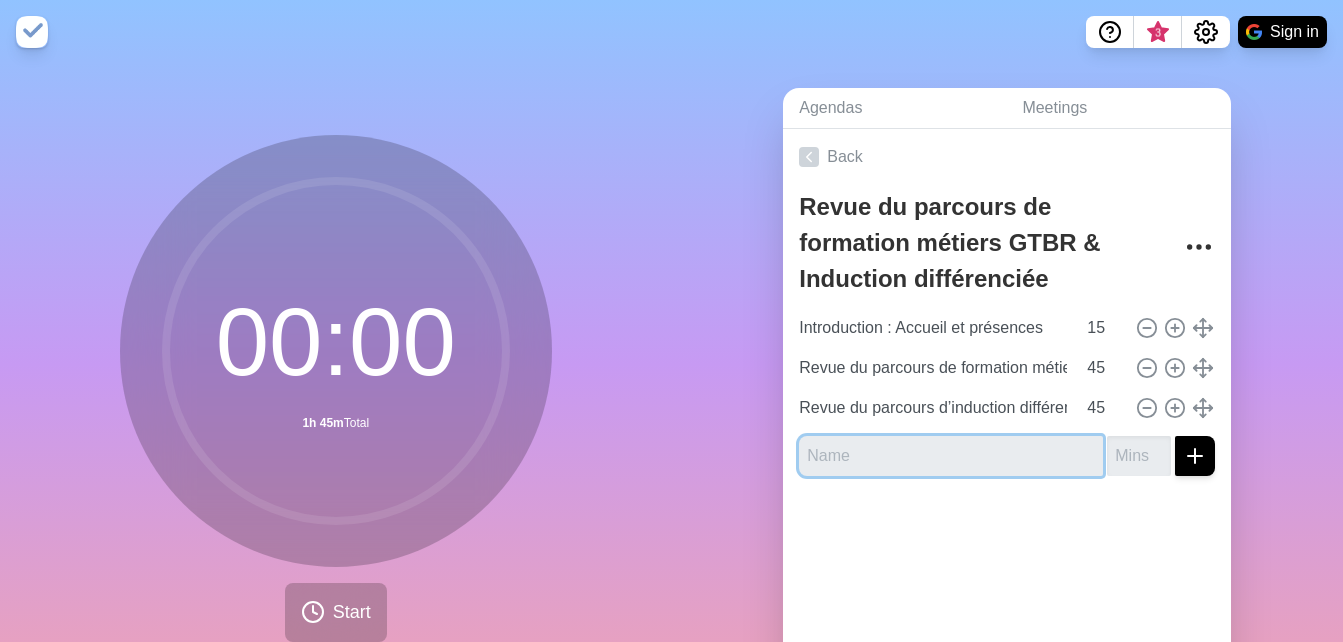 paste on "Divers & Clôture de la session" 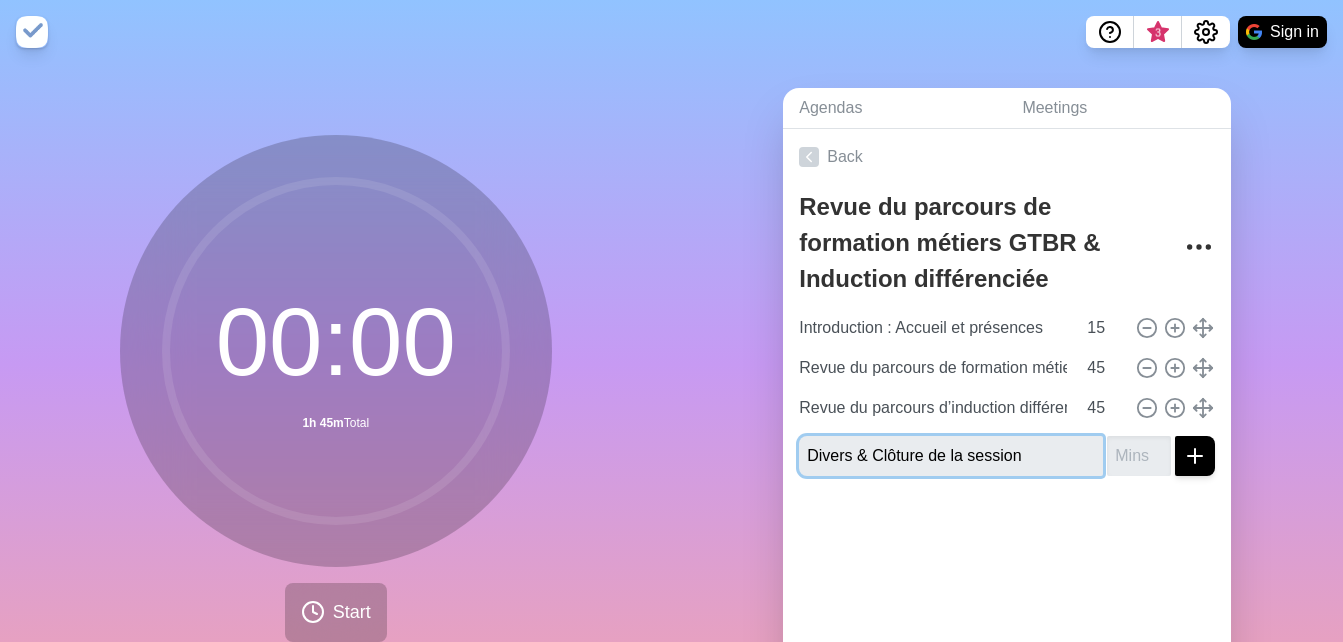 type on "Divers & Clôture de la session" 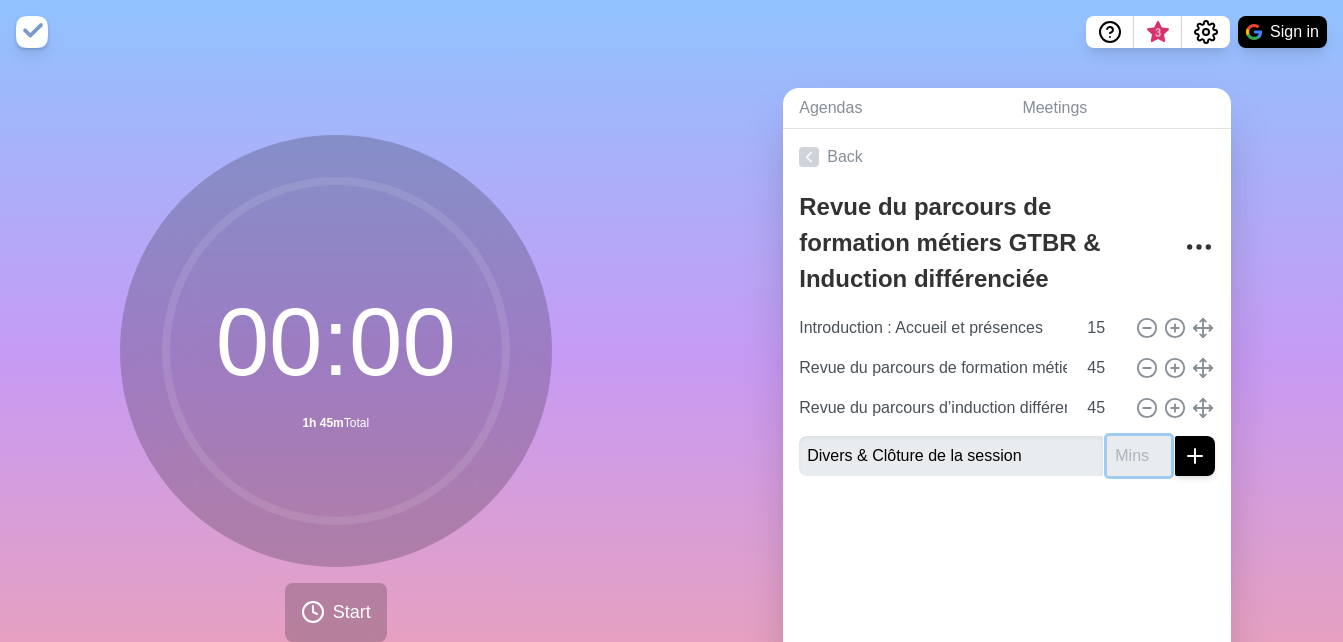 click at bounding box center [1139, 456] 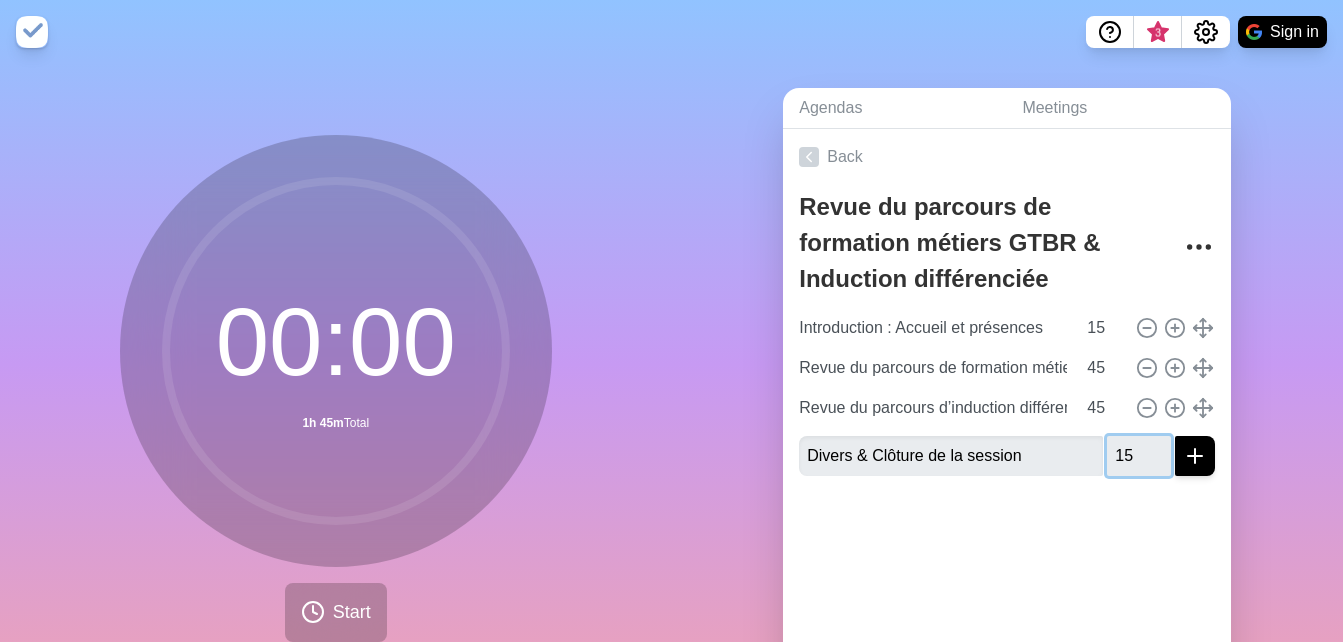 type on "15" 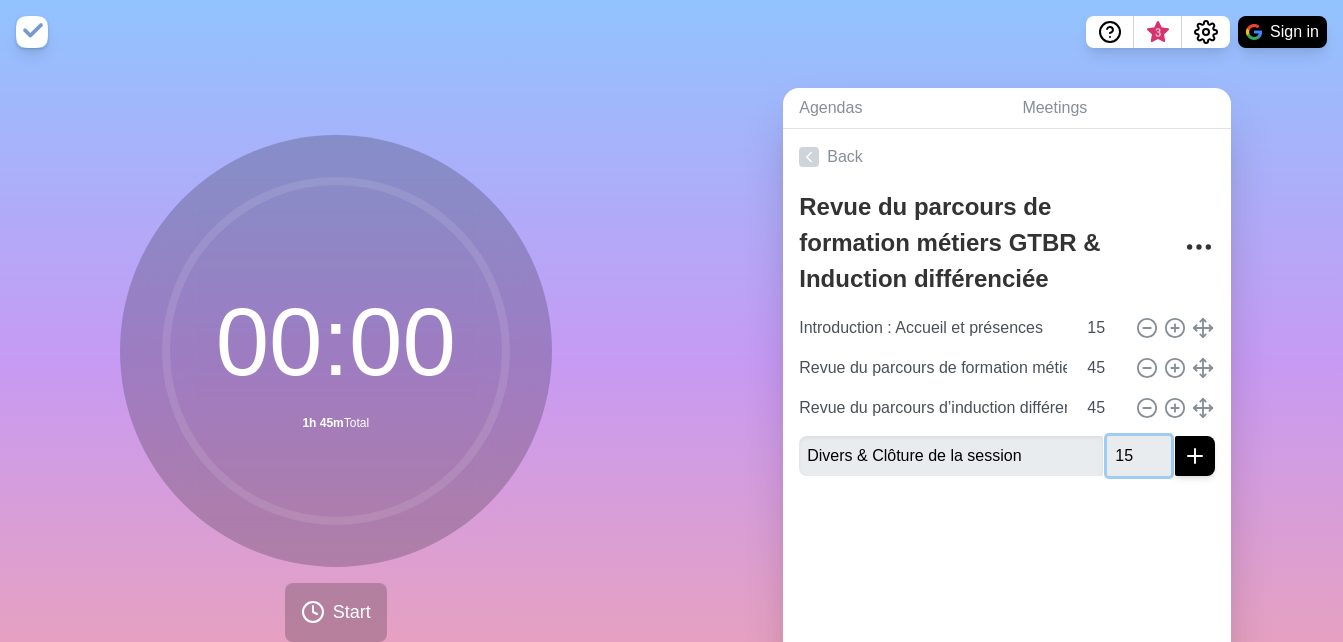 click at bounding box center (1195, 456) 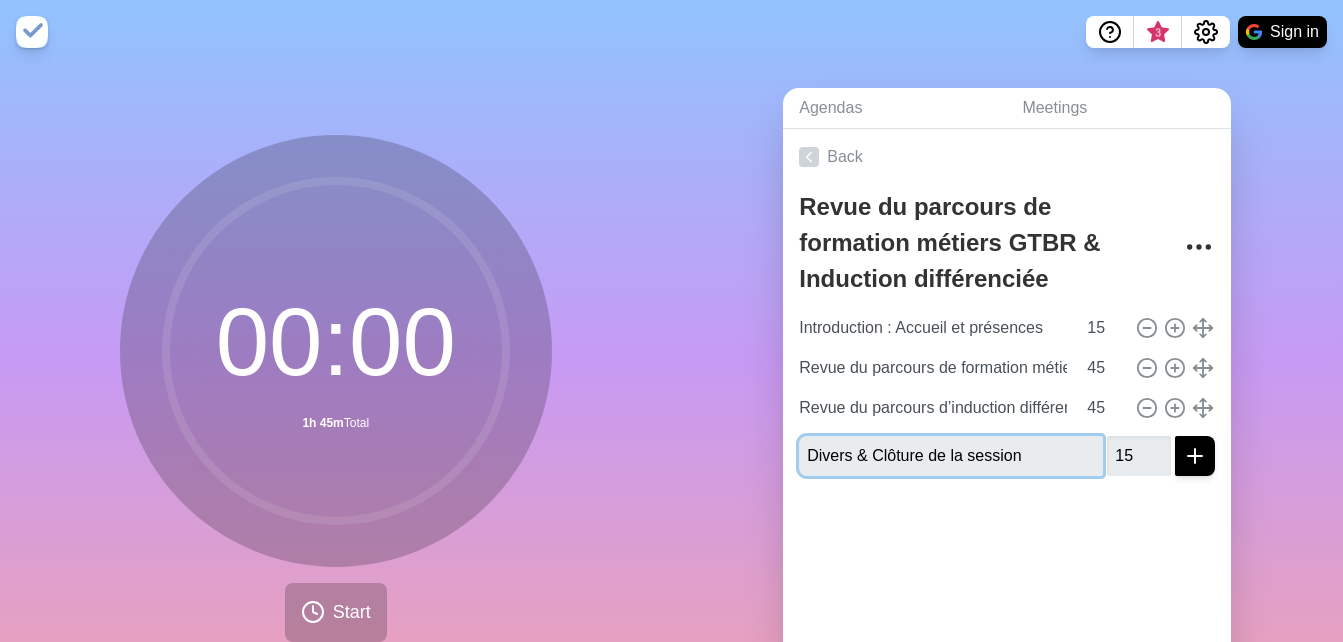 type 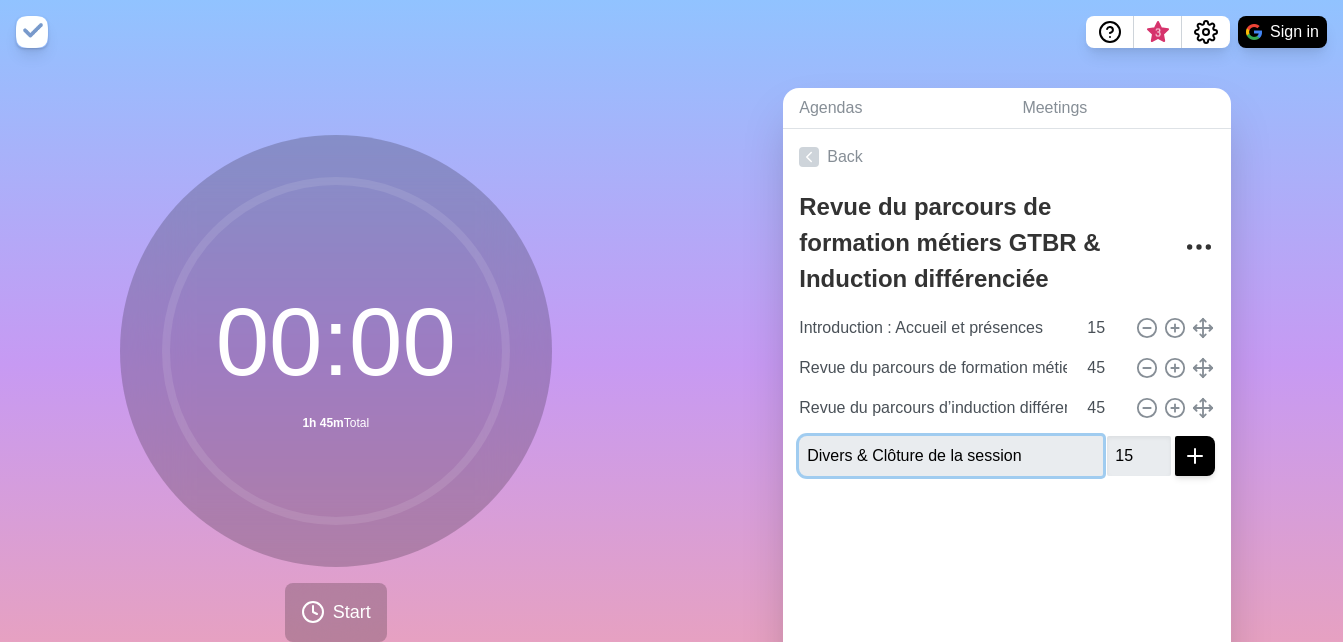 type 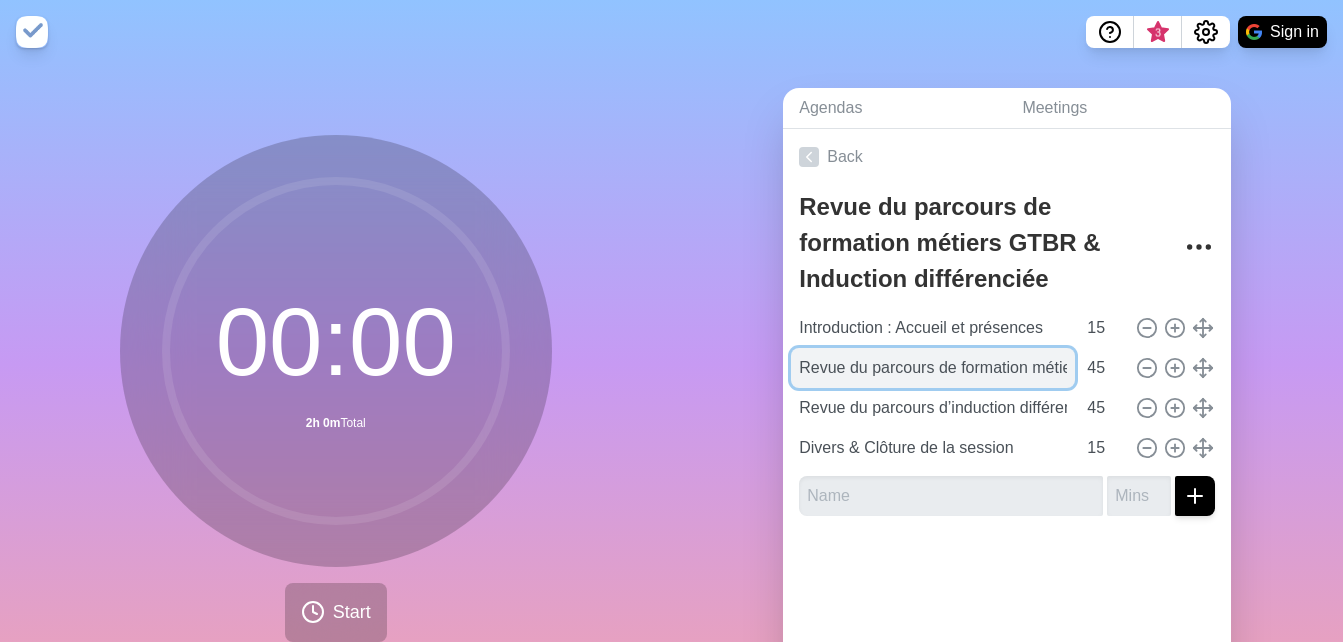 click on "Revue du parcours de formation métiers GTBR" at bounding box center [933, 368] 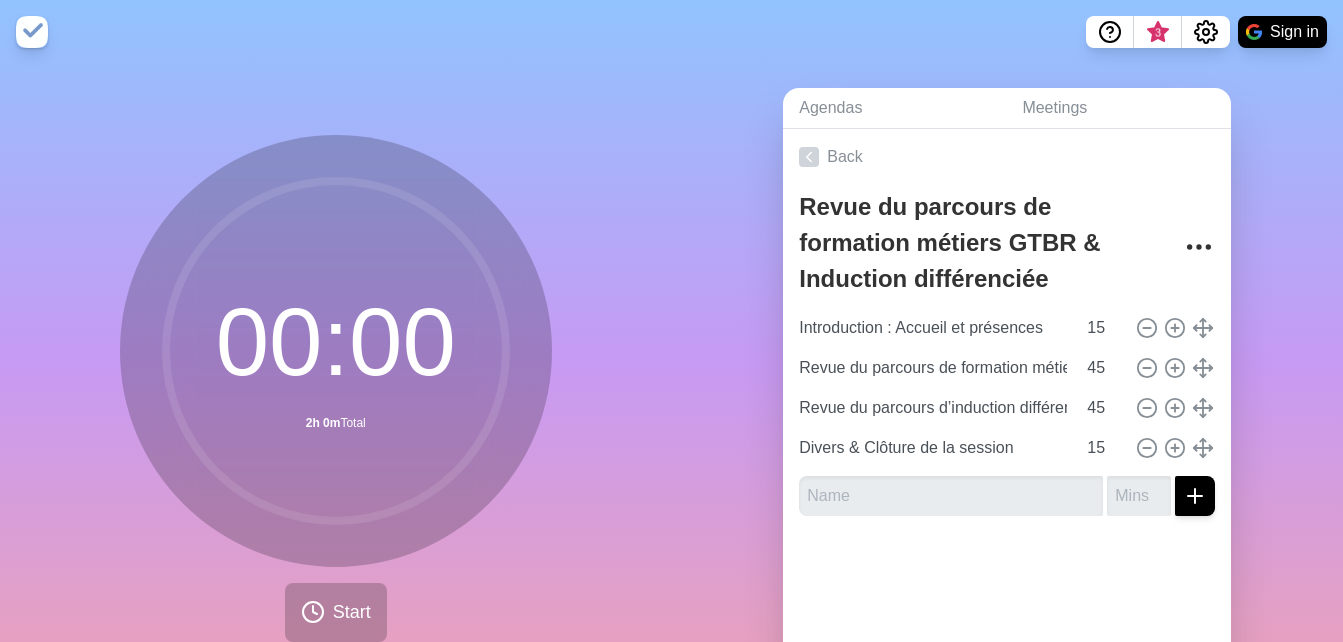 click 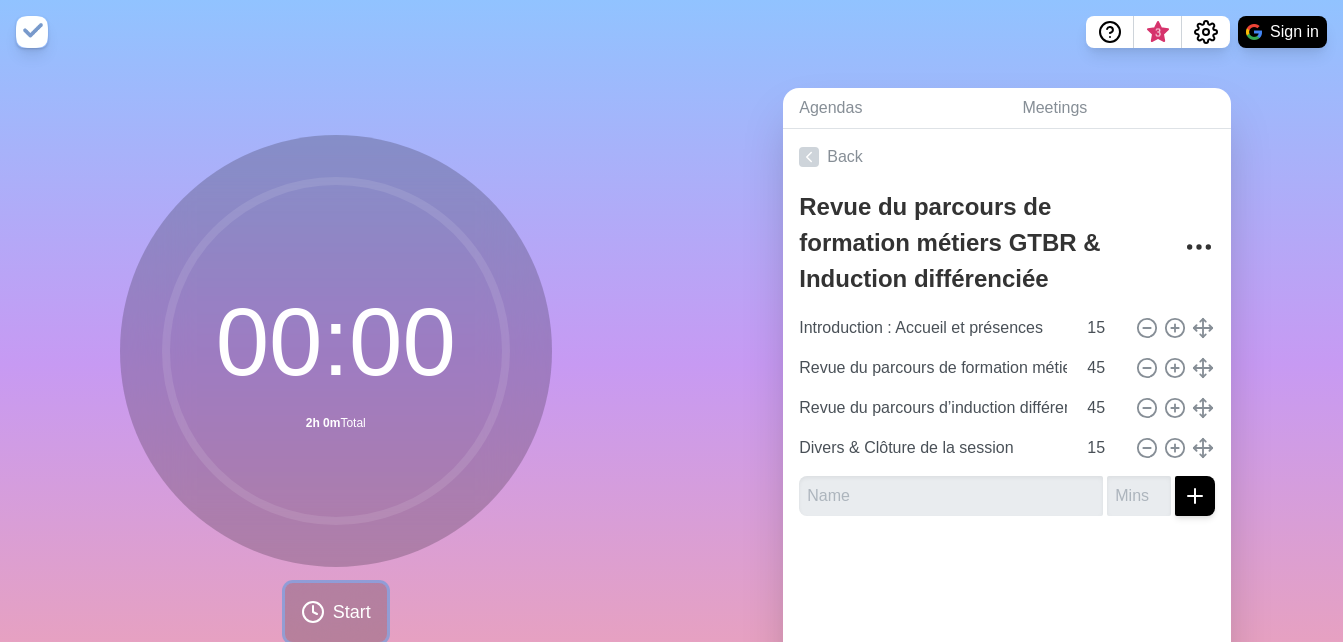 click on "Start" at bounding box center (352, 612) 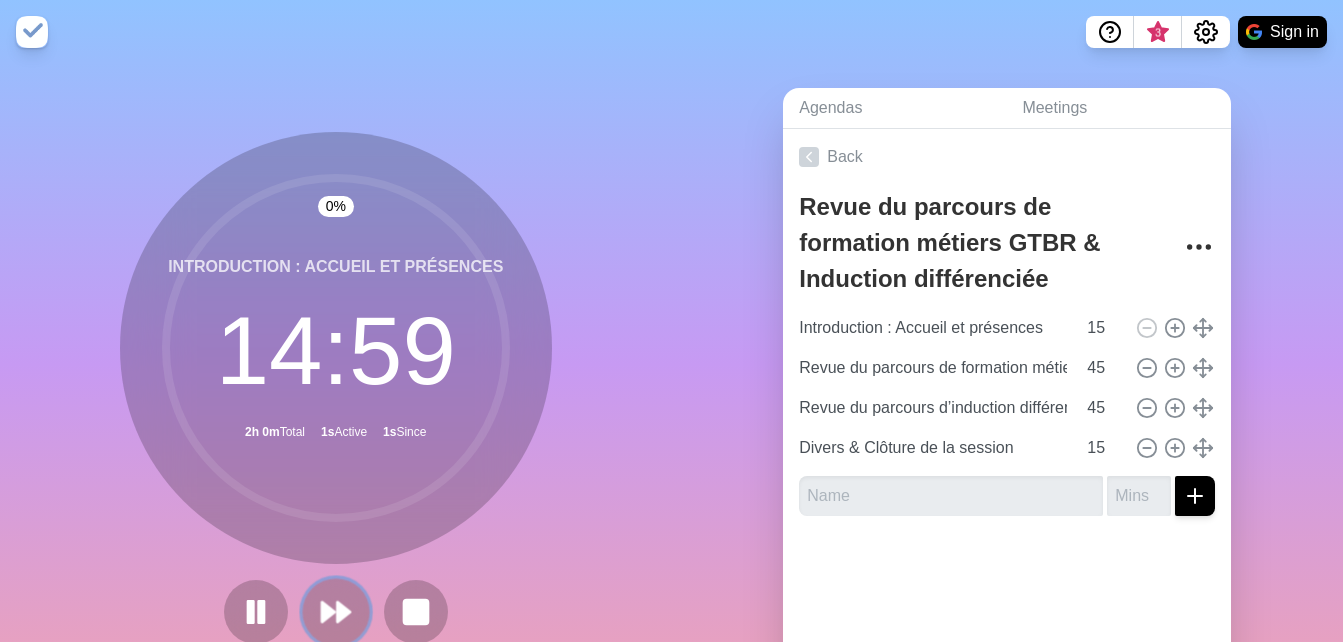click 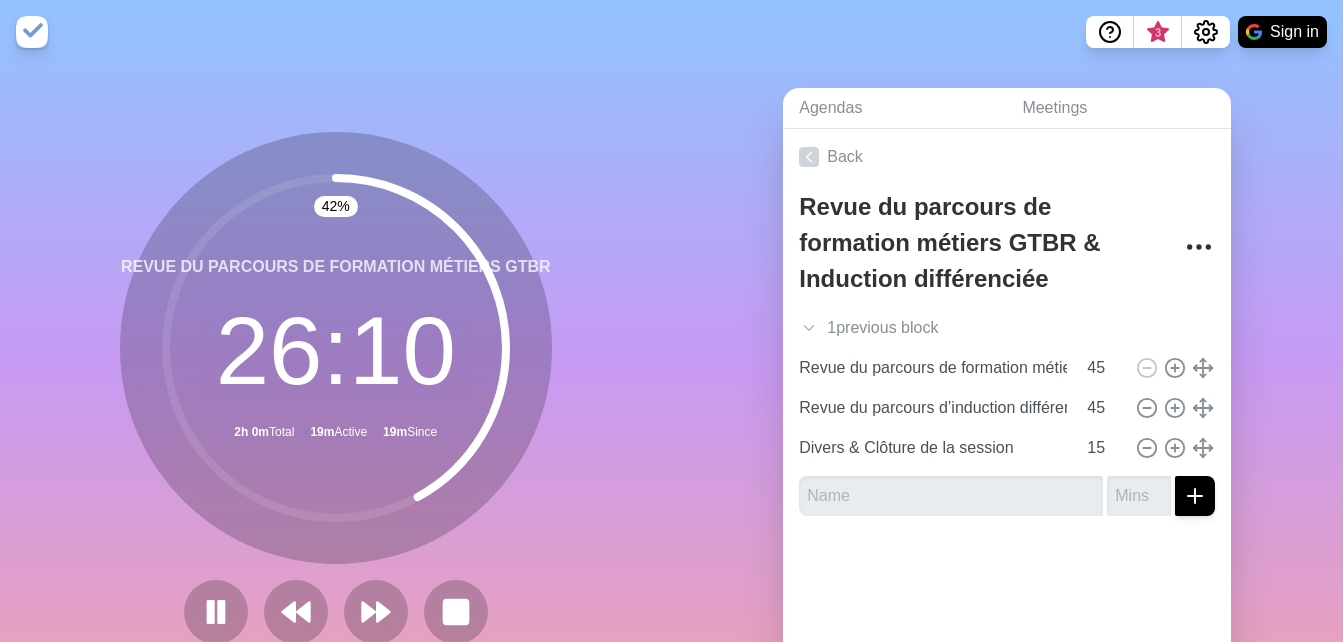 click on "Agendas   Meetings
Back     Revue du parcours de formation métiers GTBR & Induction différenciée           1  previous block
Introduction : Accueil et présences   15       Revue du parcours de formation métiers GTBR   45       Revue du parcours d’induction différenciée   45       Divers & Clôture de la session   15" at bounding box center [1008, 396] 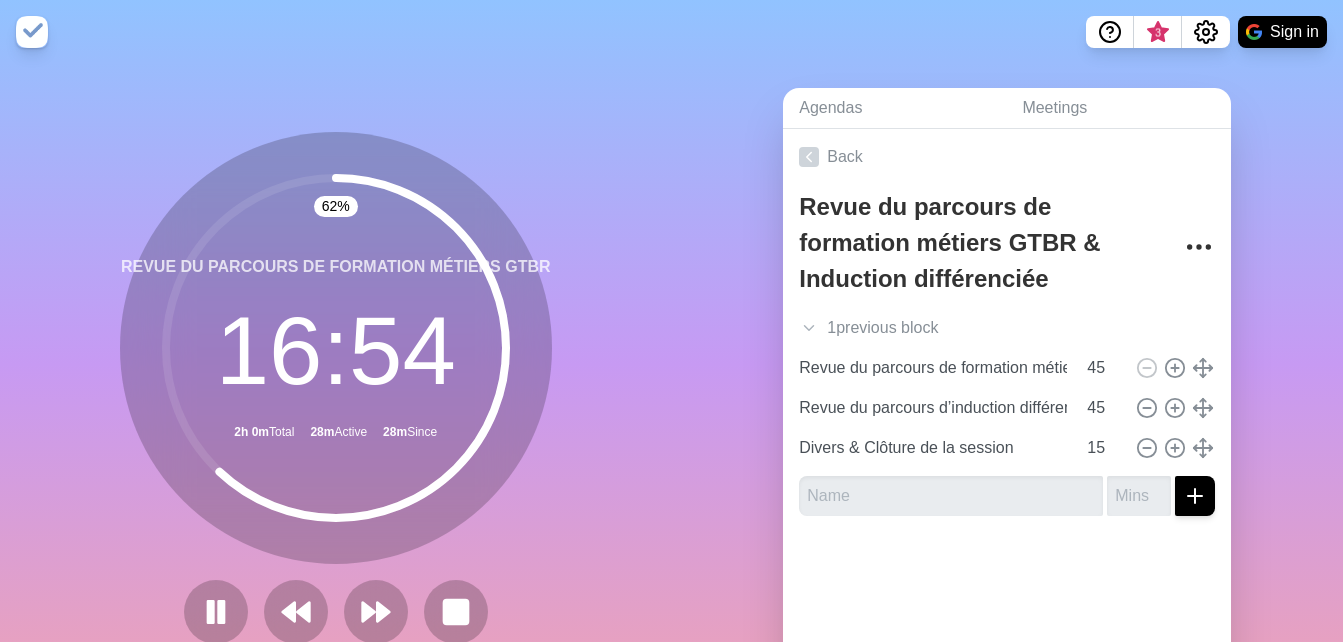 click on "62 %   Revue du parcours de formation métiers GTBR      16 : 54   2h 0m
Total   28m
Active   28m
Since" at bounding box center [336, 396] 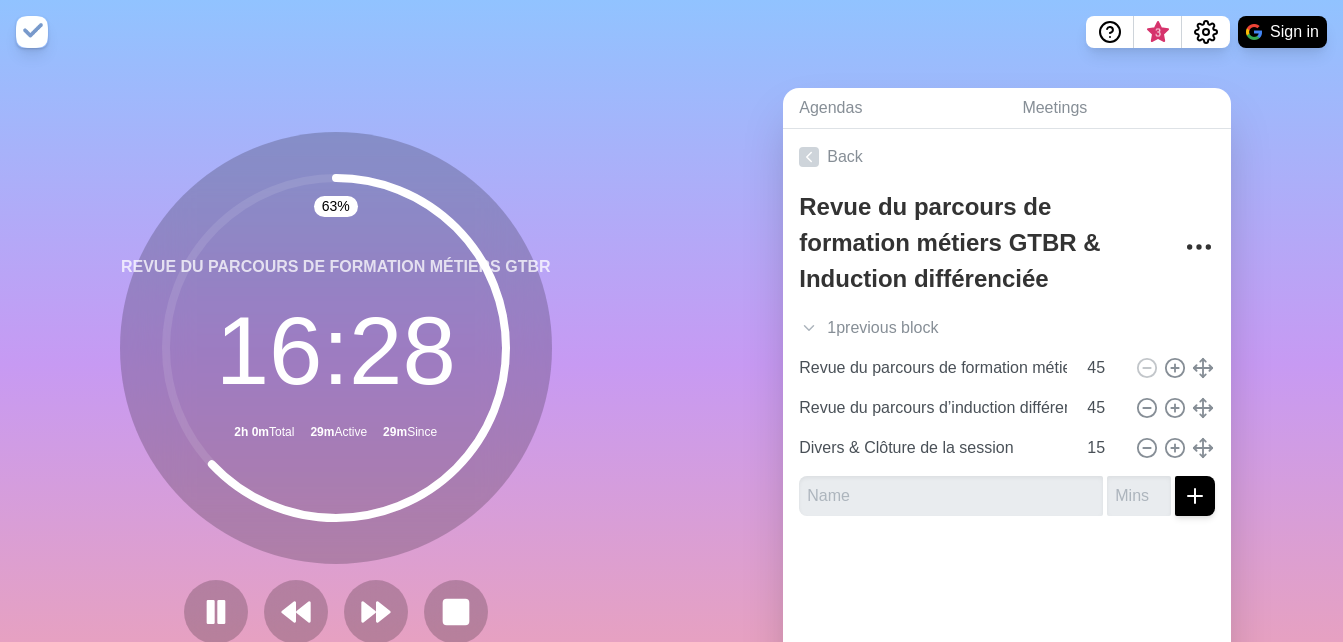 click 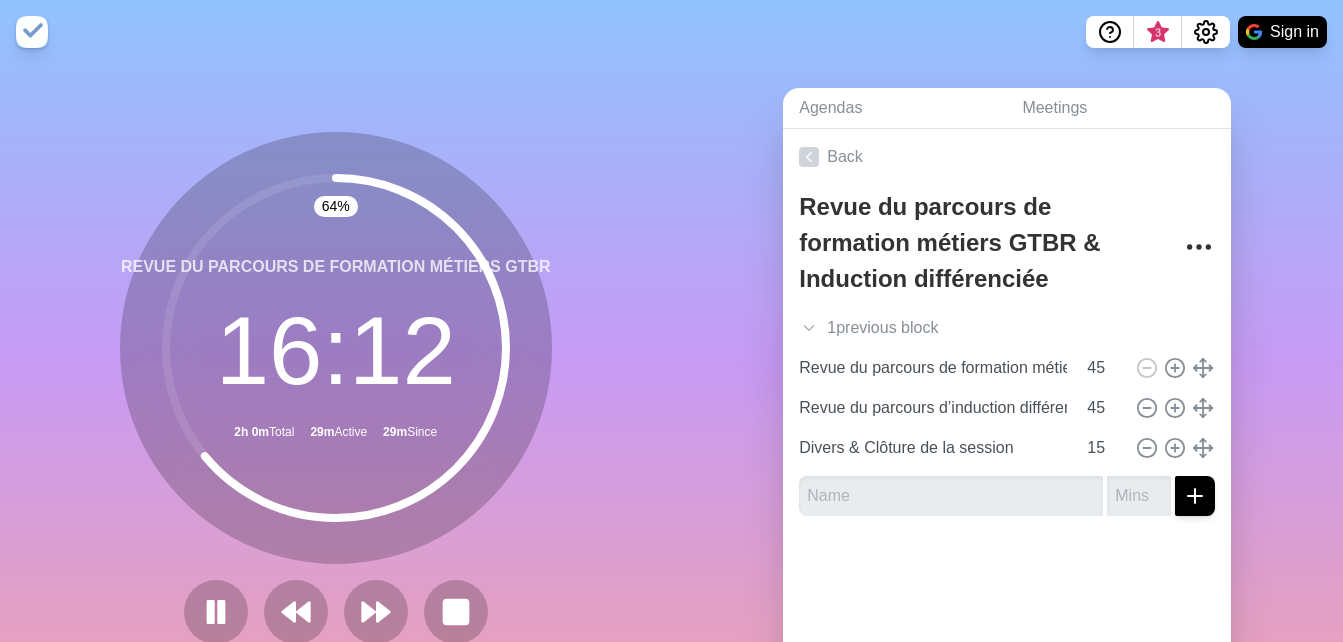 click on "3           Sign in       64 %   Revue du parcours de formation métiers GTBR      16 : 12   2h 0m
Total   29m
Active   29m
Since                   Agendas   Meetings
Back     Revue du parcours de formation métiers GTBR & Induction différenciée           1  previous block
Introduction : Accueil et présences   15       Revue du parcours de formation métiers GTBR   45       Revue du parcours d’induction différenciée   45       Divers & Clôture de la session   15" at bounding box center [671, 364] 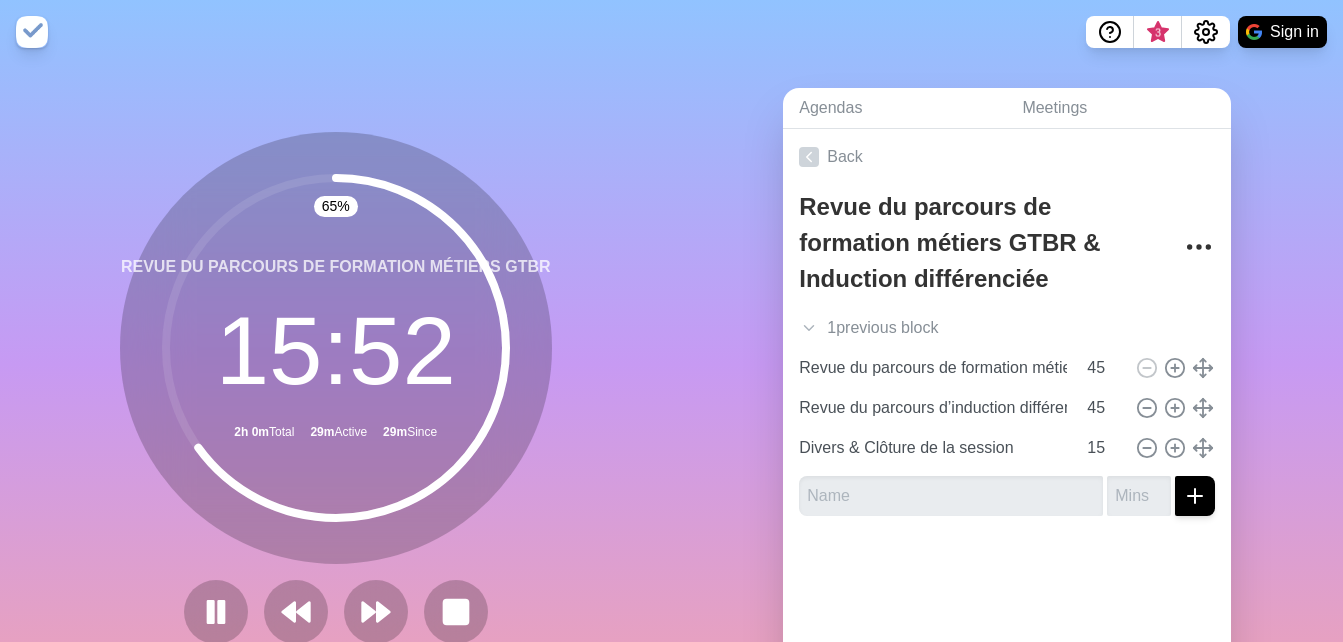 click on "65 %   Revue du parcours de formation métiers GTBR      15 : 52   2h 0m
Total   29m
Active   29m
Since" at bounding box center [336, 396] 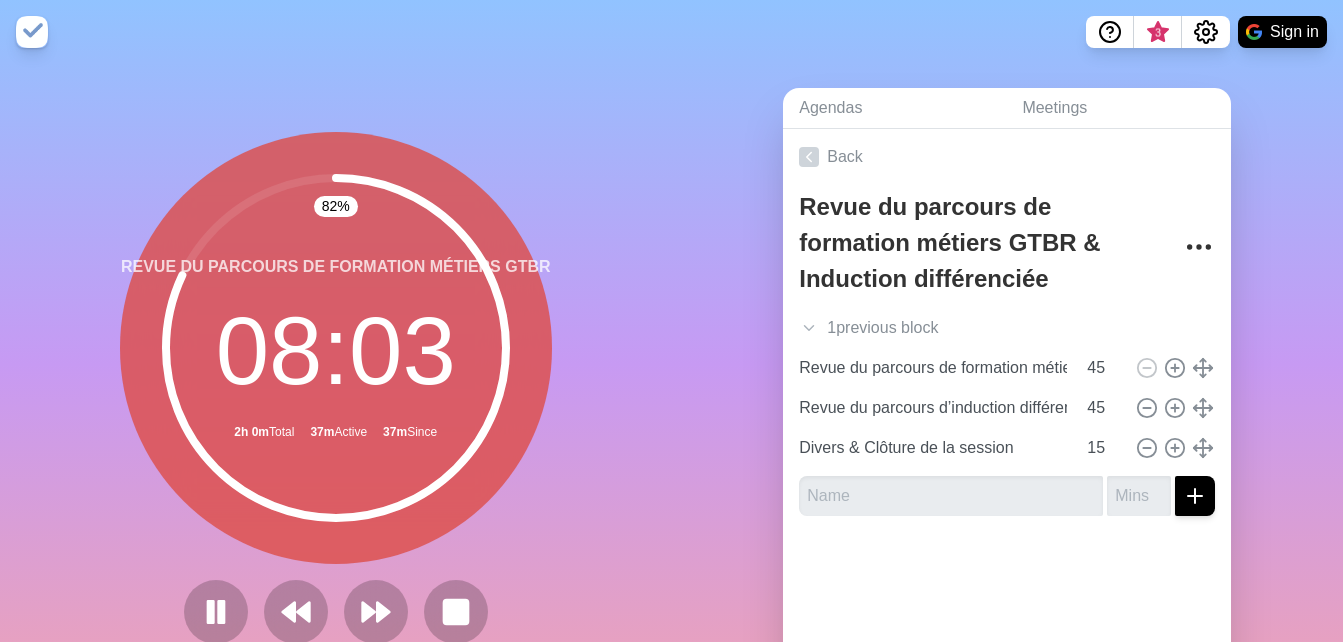 click on "82 %   Revue du parcours de formation métiers GTBR      08 : 03   2h 0m
Total   37m
Active   37m
Since" at bounding box center [336, 396] 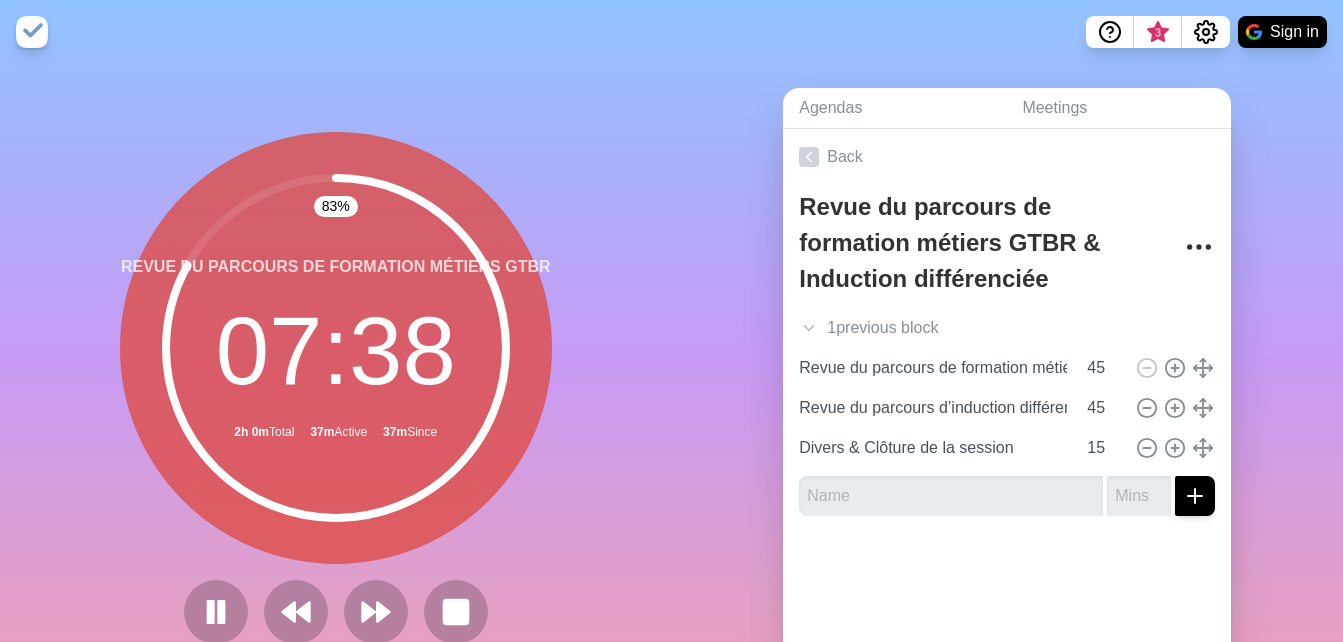 click on "83 %   Revue du parcours de formation métiers GTBR      07 : 38   2h 0m
Total   37m
Active   37m
Since" at bounding box center (336, 396) 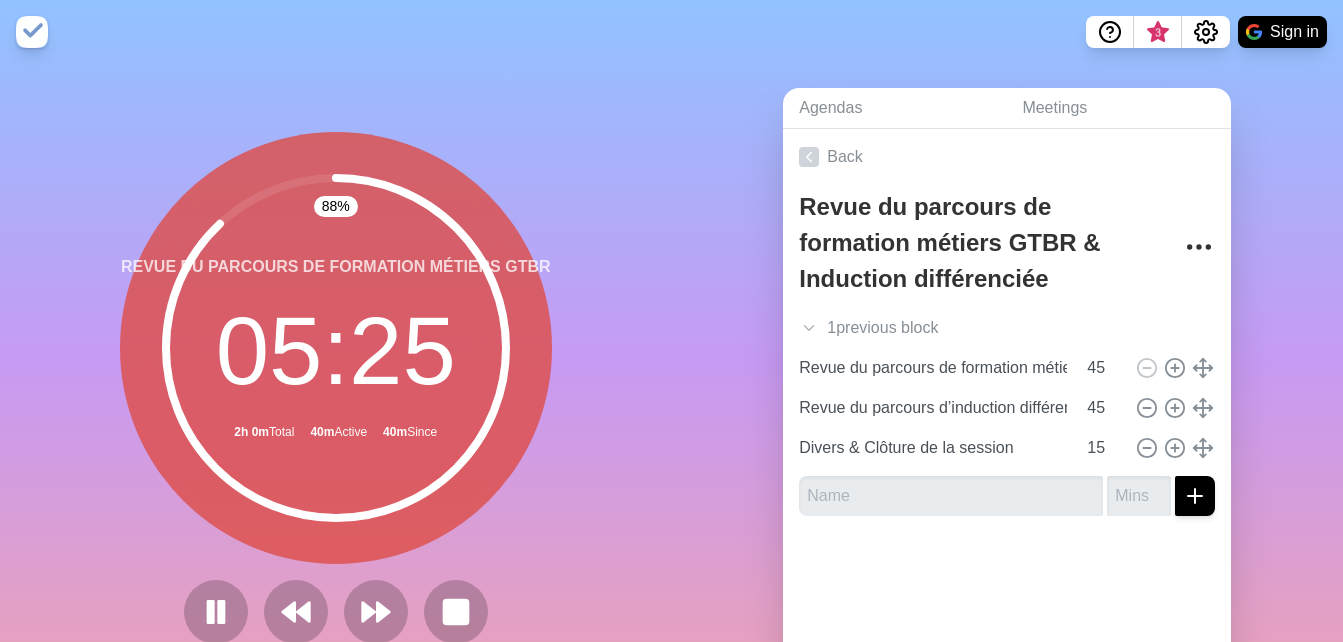 click on "88 %   Revue du parcours de formation métiers GTBR      05 : 25   2h 0m
Total   40m
Active   40m
Since" at bounding box center [336, 396] 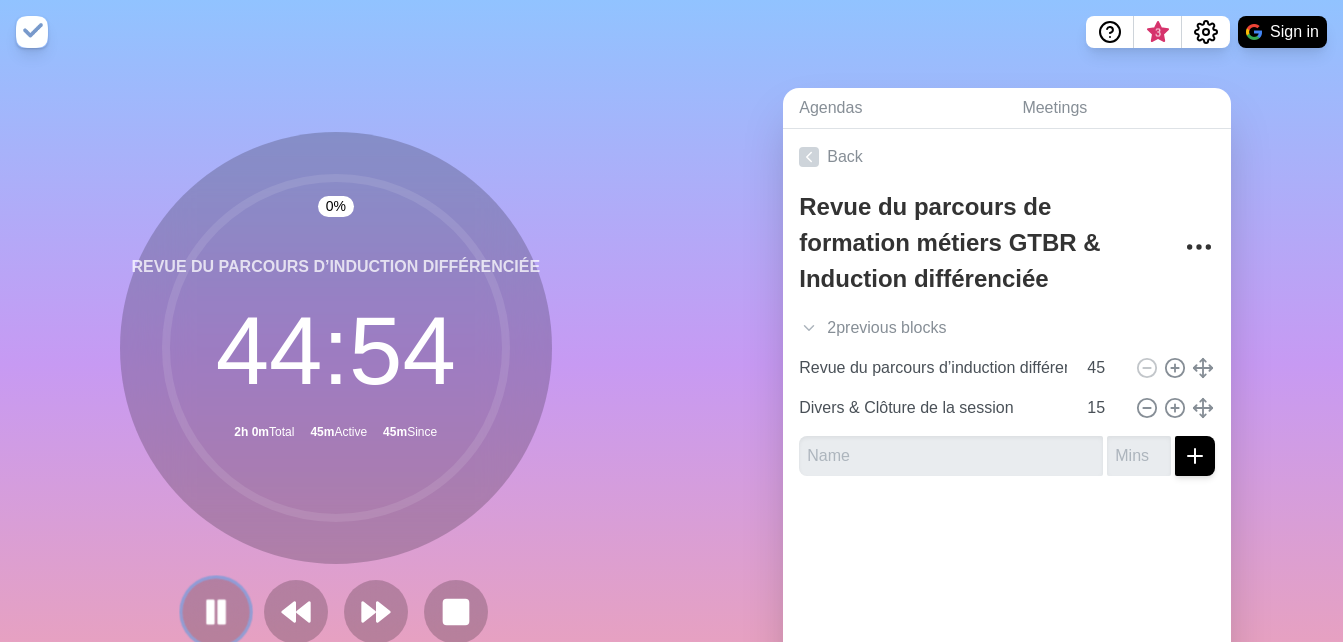 click 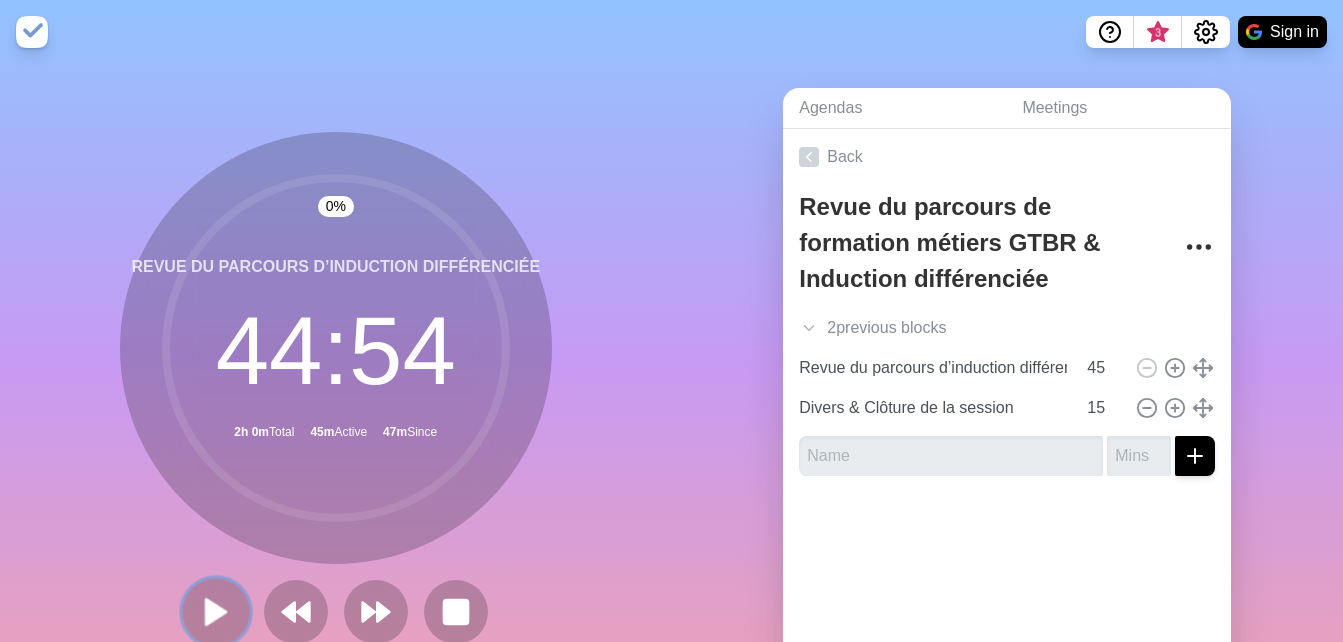 click 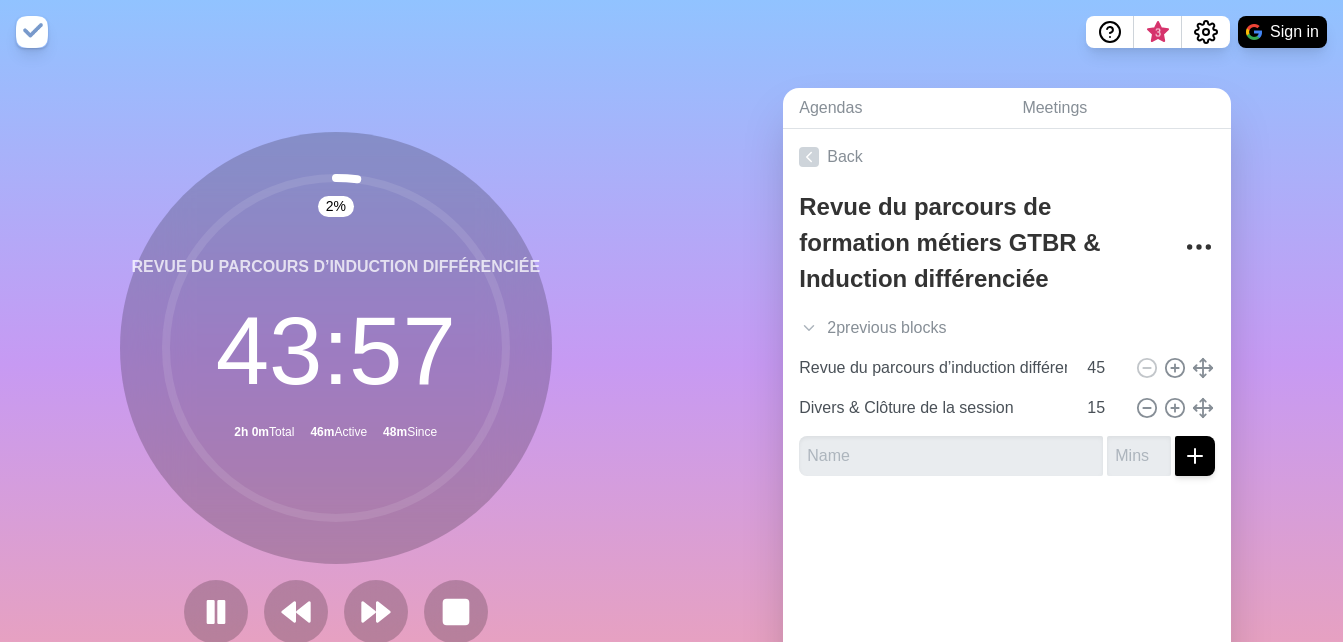 click on "2 %   Revue du parcours d’induction différenciée      43 : 57   2h 0m
Total   46m
Active   48m
Since" at bounding box center (336, 396) 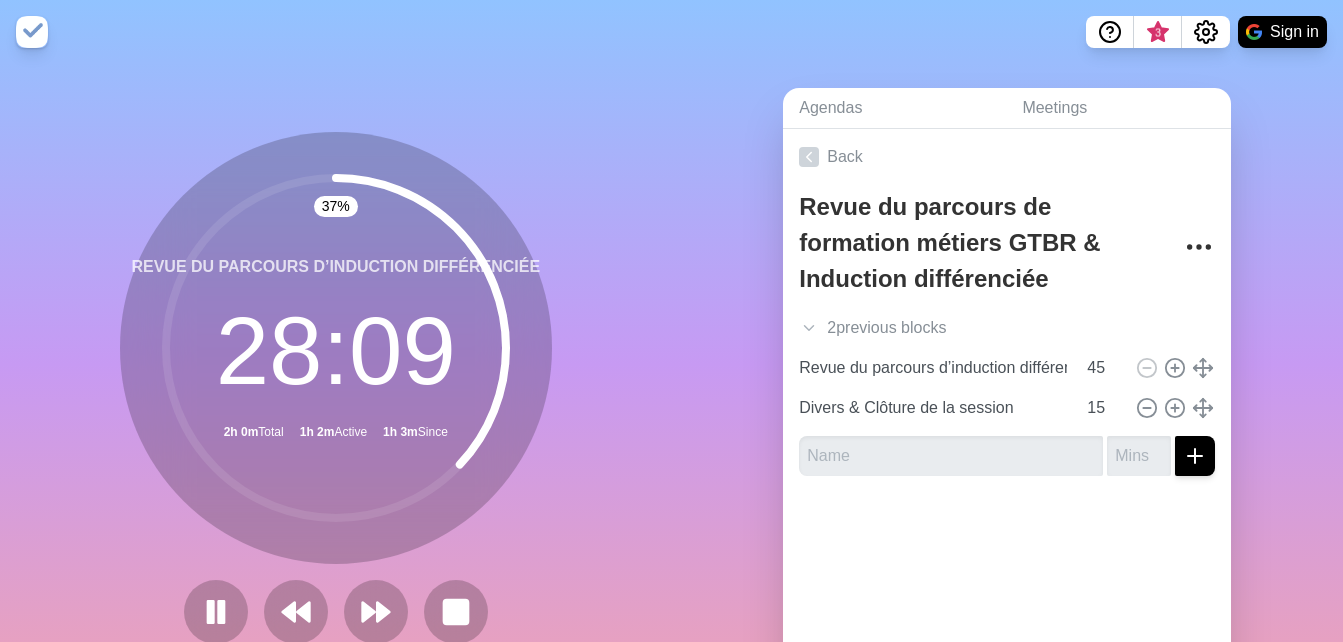 click on "37 %   Revue du parcours d’induction différenciée      28 : 09   2h 0m
Total   1h 2m
Active   1h 3m
Since" at bounding box center [336, 396] 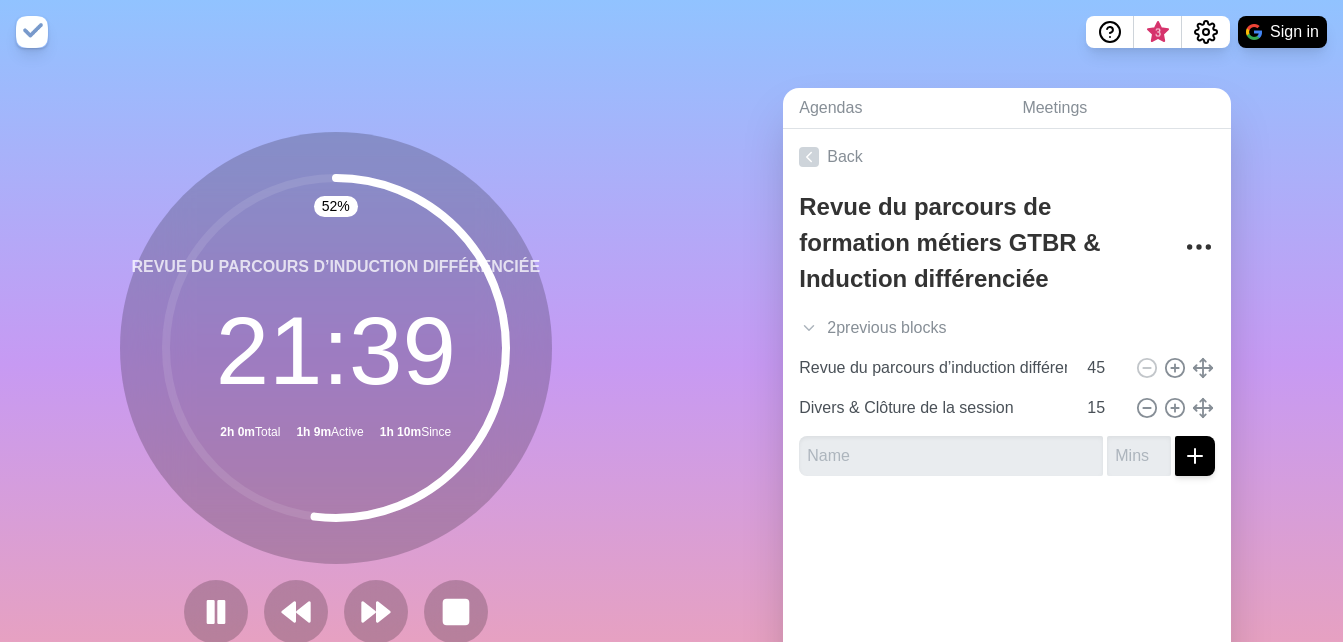 click 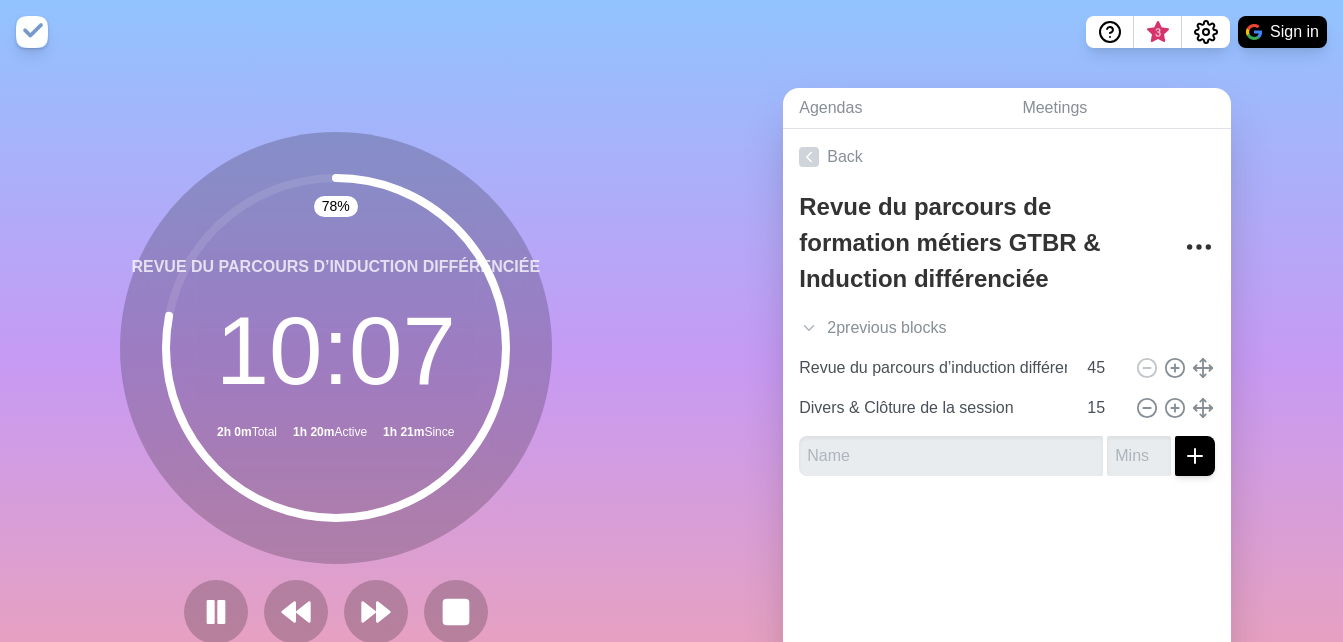 click on "78 %   Revue du parcours d’induction différenciée      10 : 07   2h 0m
Total   1h 20m
Active   1h 21m
Since" at bounding box center (336, 396) 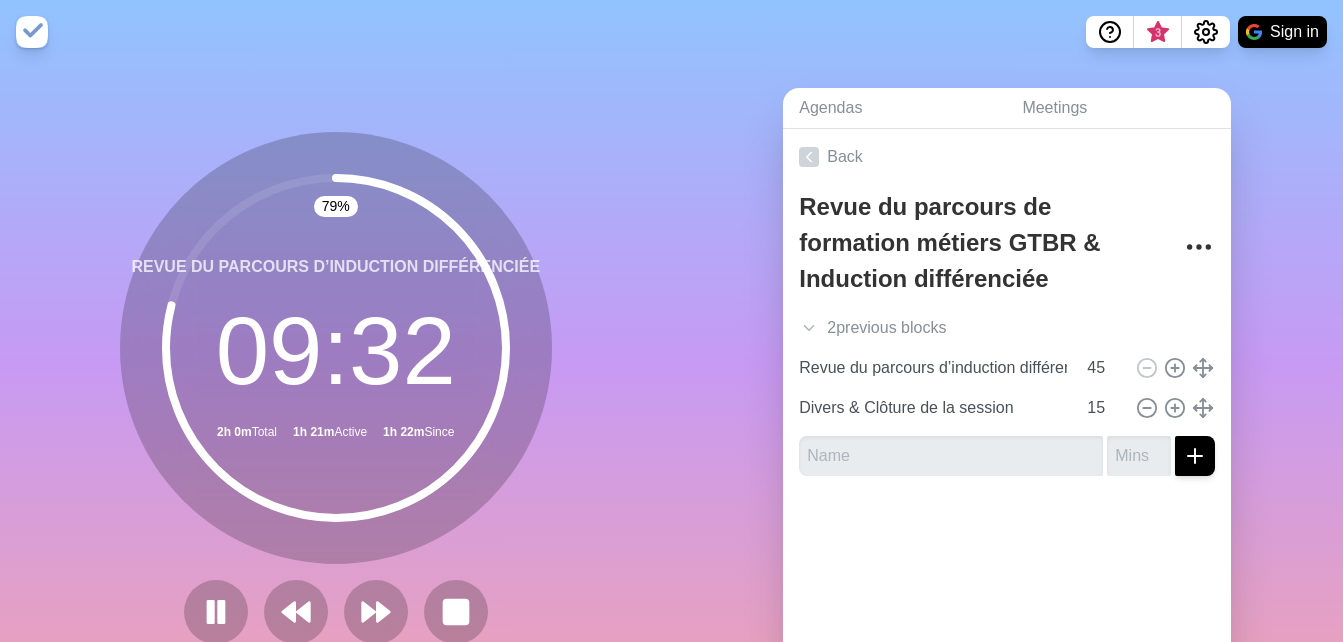 click on "79 %   Revue du parcours d’induction différenciée      09 : 32   2h 0m
Total   1h 21m
Active   1h 22m
Since" at bounding box center (336, 396) 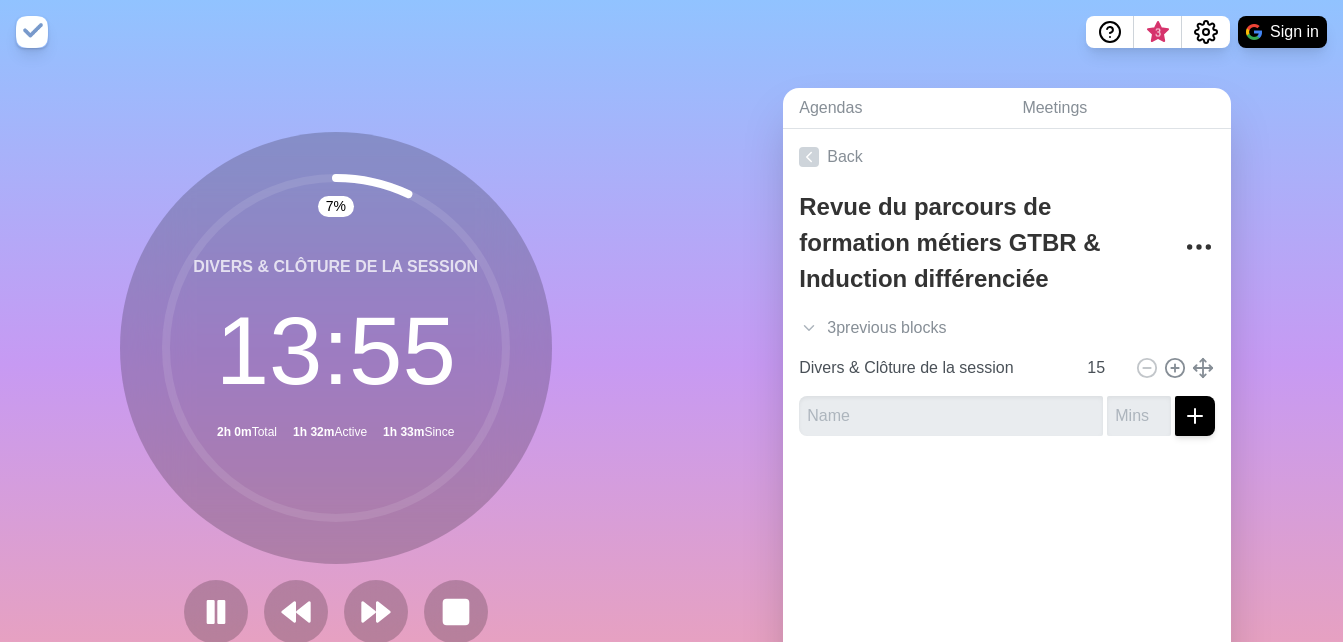 click on "7 %   Divers & Clôture de la session      13 : 55   2h 0m
Total   1h 32m
Active   1h 33m
Since" at bounding box center (336, 396) 